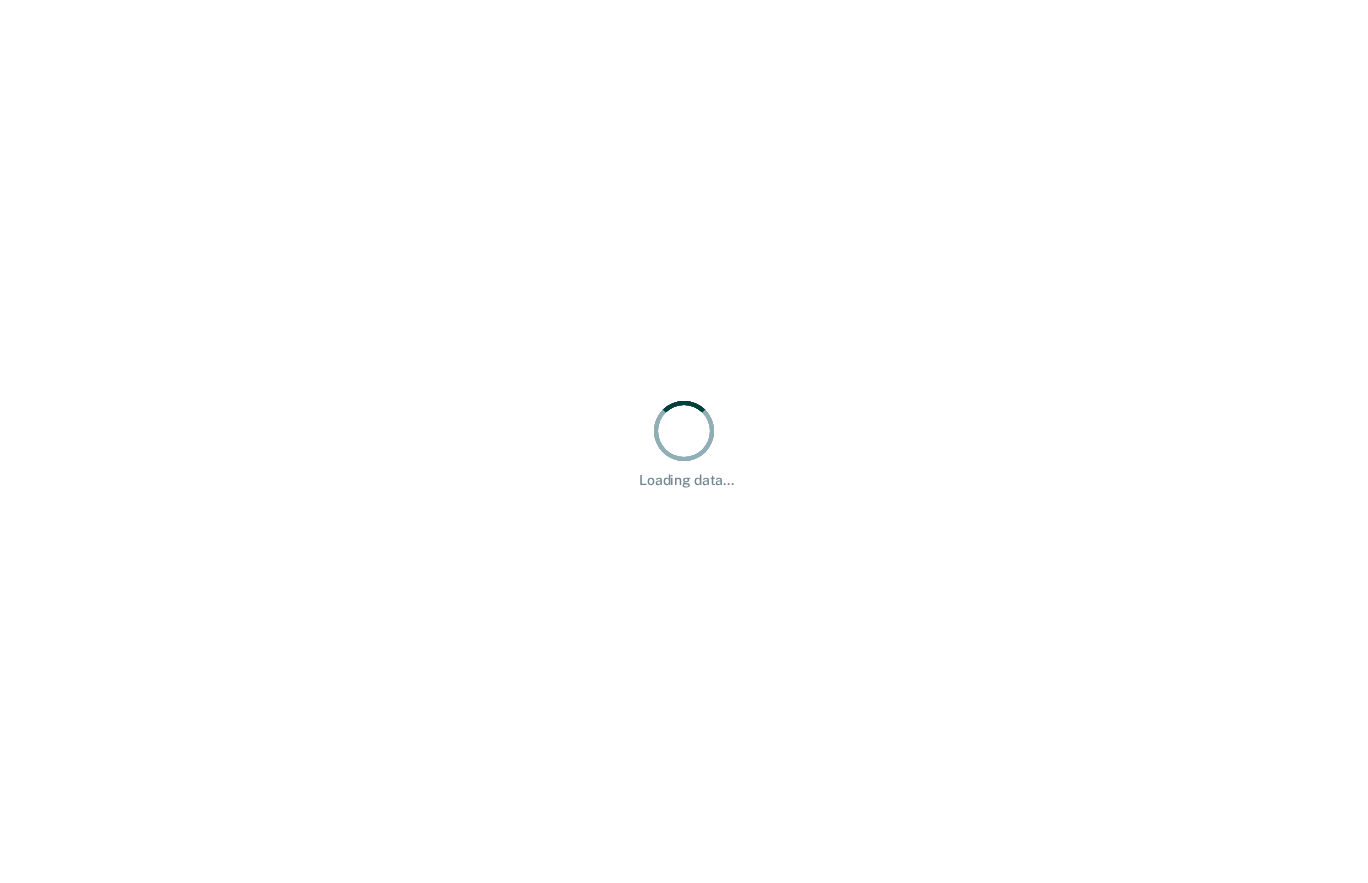 scroll, scrollTop: 0, scrollLeft: 0, axis: both 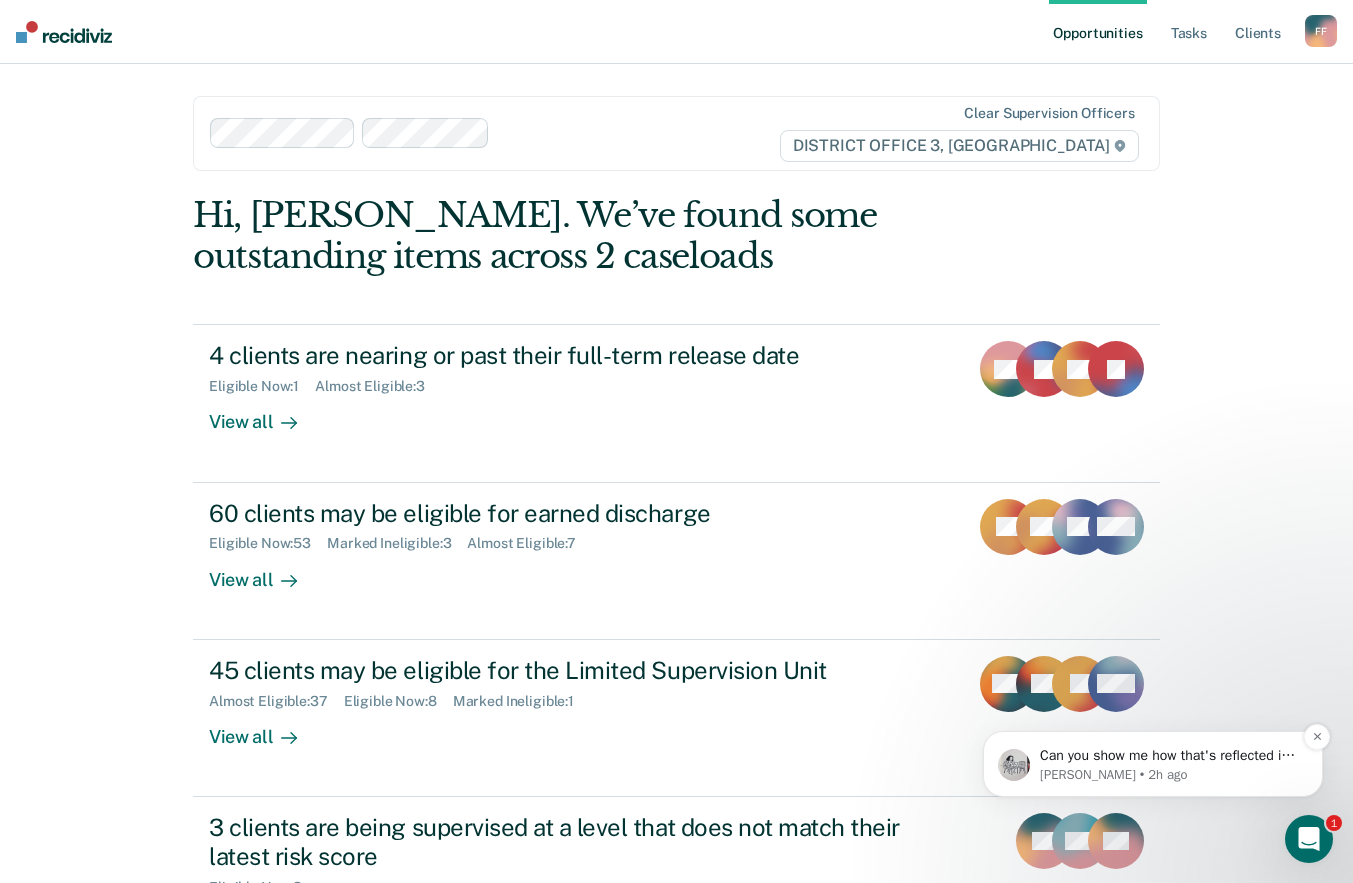 click on "Can you show me how that's reflected in ATLAS? / is it reflected in ATLAS yet?" at bounding box center (1169, 756) 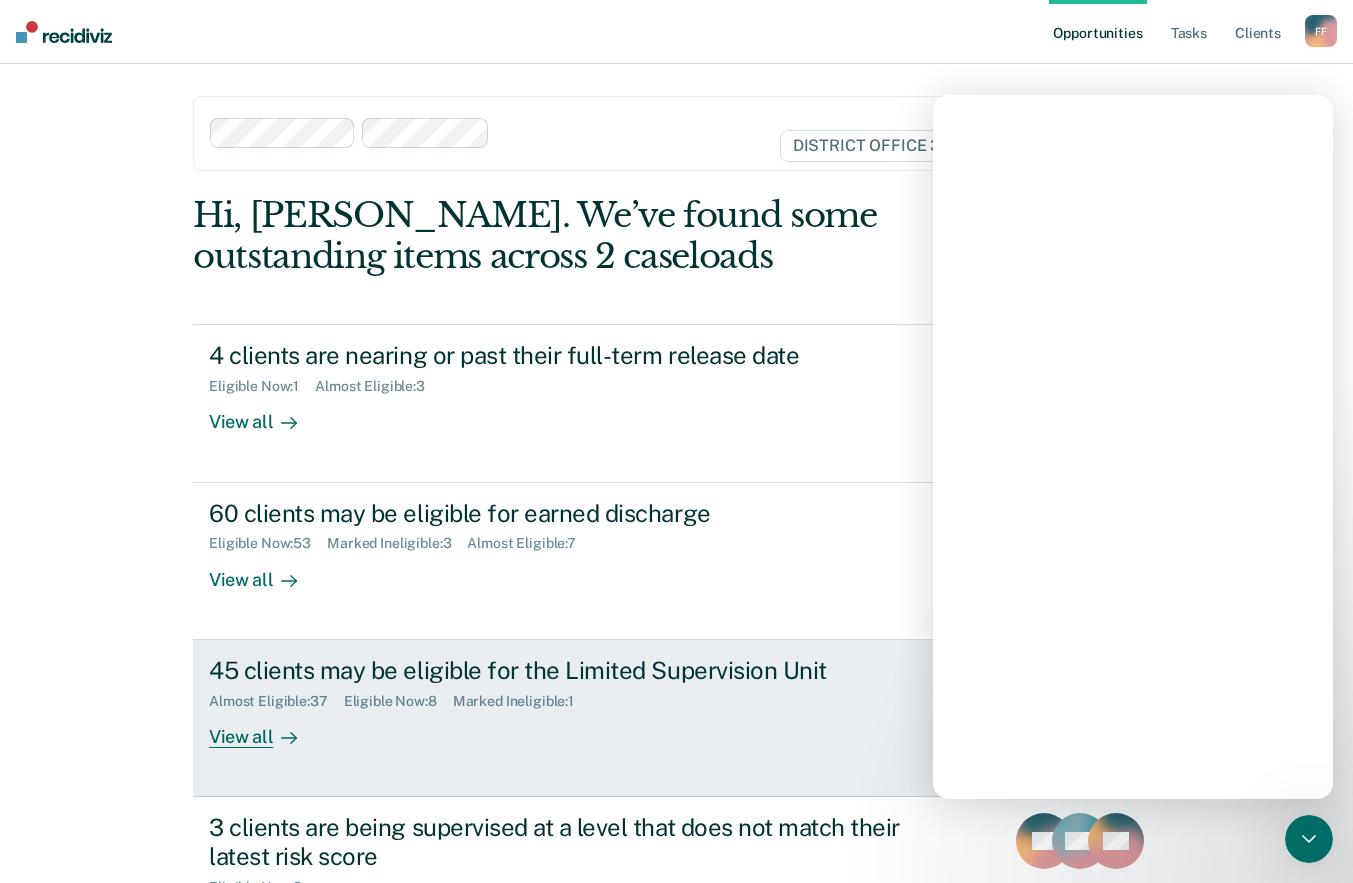 scroll, scrollTop: 0, scrollLeft: 0, axis: both 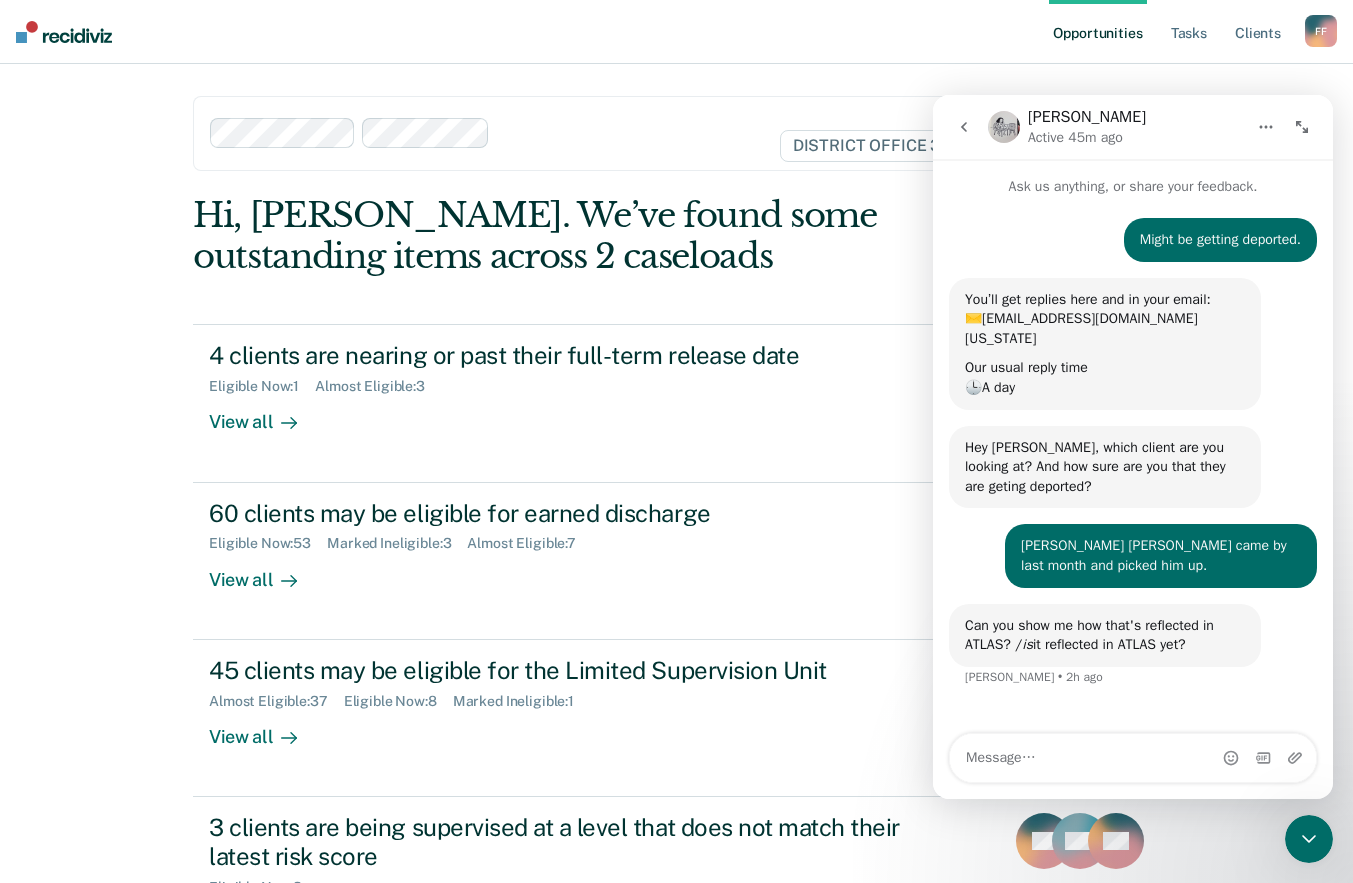 click on "Opportunities Tasks Client s [PERSON_NAME] Profile How it works Log Out Clear   supervision officers DISTRICT OFFICE 3, [PERSON_NAME]   Hi, [PERSON_NAME]. We’ve found some outstanding items across 2 caseloads 4 clients are nearing or past their full-term release date Eligible Now :  1 Almost Eligible :  3 View all   SN JB DA JT 60 clients may be eligible for earned discharge Eligible Now :  53 Marked Ineligible :  3 Almost Eligible :  7 View all   CT DG FG + 57 45 clients may be eligible for the Limited Supervision Unit Almost Eligible :  37 Eligible Now :  8 Marked Ineligible :  1 View all   KW DR JA + 42 3 clients are being supervised at a level that does not match their latest risk score Eligible Now :  3 View all   ST MS BS 52 clients have tasks with overdue or upcoming due dates Overdue Tasks :  48 Upcoming Tasks :  34 View all   KW KA JM + 79" at bounding box center (676, 610) 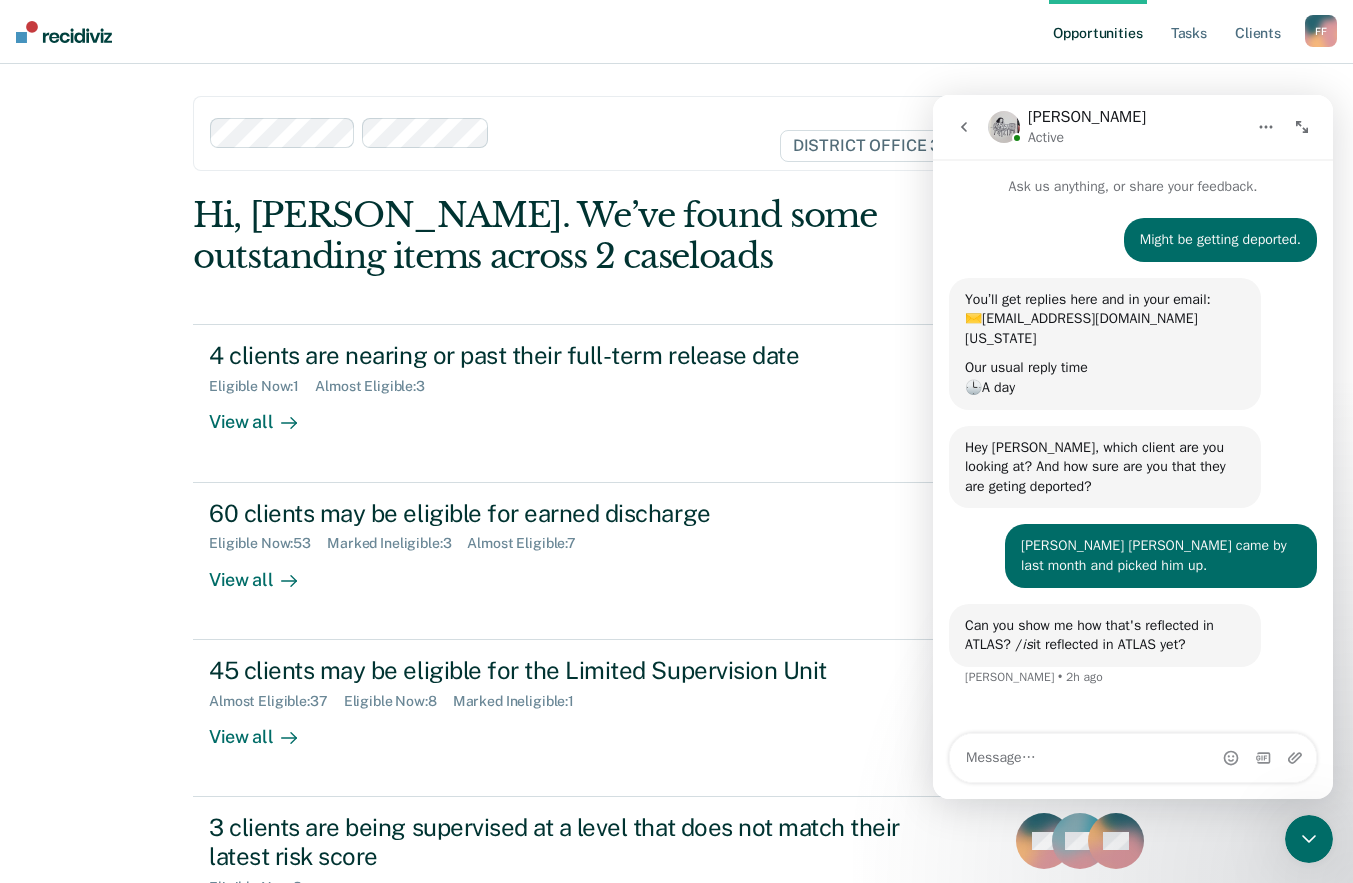 click on "Opportunities Tasks Client s [PERSON_NAME] Profile How it works Log Out Clear   supervision officers DISTRICT OFFICE 3, [PERSON_NAME]   Hi, [PERSON_NAME]. We’ve found some outstanding items across 2 caseloads 4 clients are nearing or past their full-term release date Eligible Now :  1 Almost Eligible :  3 View all   SN JB DA JT 60 clients may be eligible for earned discharge Eligible Now :  53 Marked Ineligible :  3 Almost Eligible :  7 View all   CT DG FG + 57 45 clients may be eligible for the Limited Supervision Unit Almost Eligible :  37 Eligible Now :  8 Marked Ineligible :  1 View all   KW DR JA + 42 3 clients are being supervised at a level that does not match their latest risk score Eligible Now :  3 View all   ST MS BS 52 clients have tasks with overdue or upcoming due dates Overdue Tasks :  48 Upcoming Tasks :  34 View all   KW KA JM + 79" at bounding box center (676, 610) 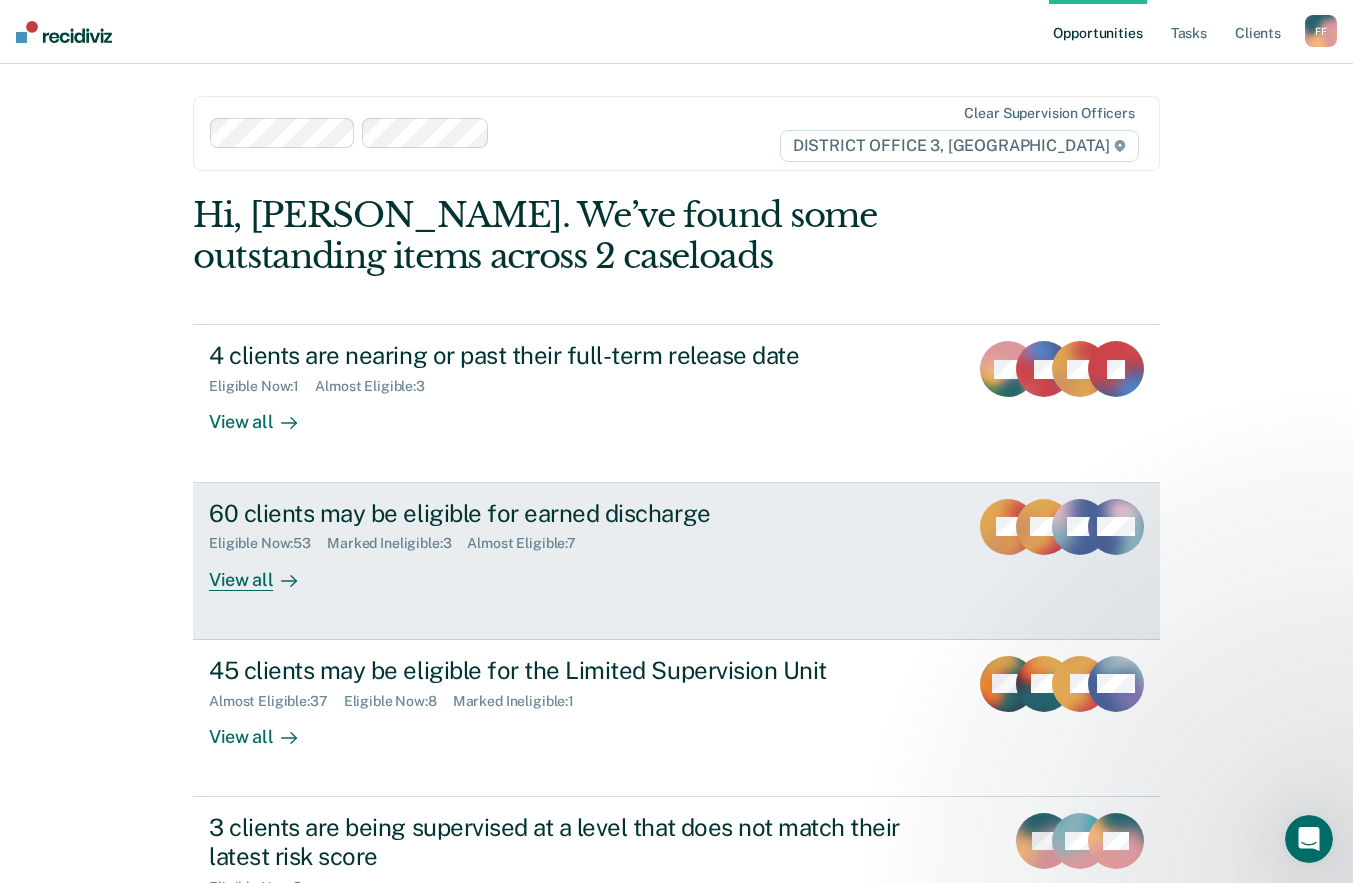 scroll, scrollTop: 0, scrollLeft: 0, axis: both 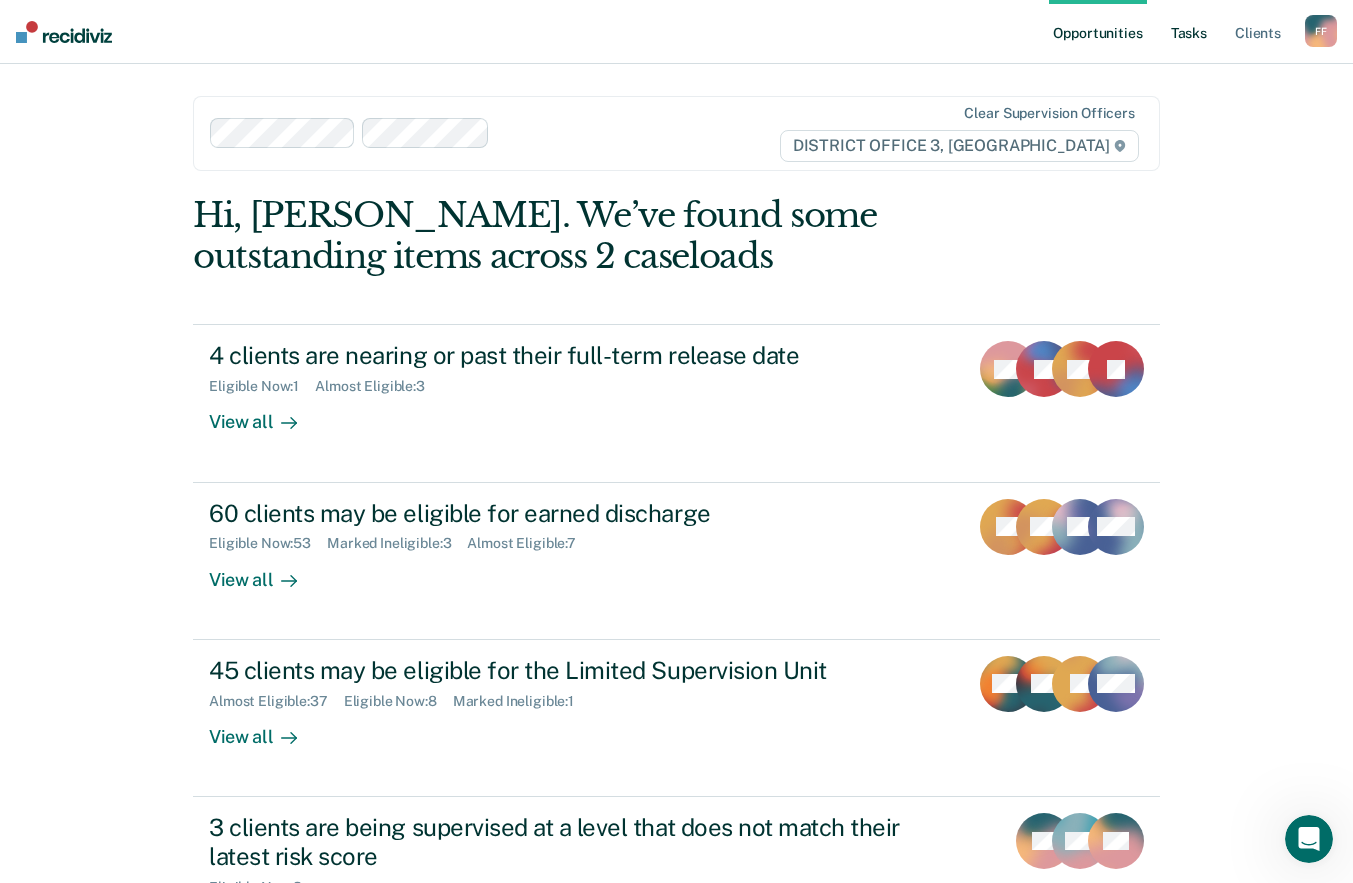 click on "Tasks" at bounding box center [1189, 32] 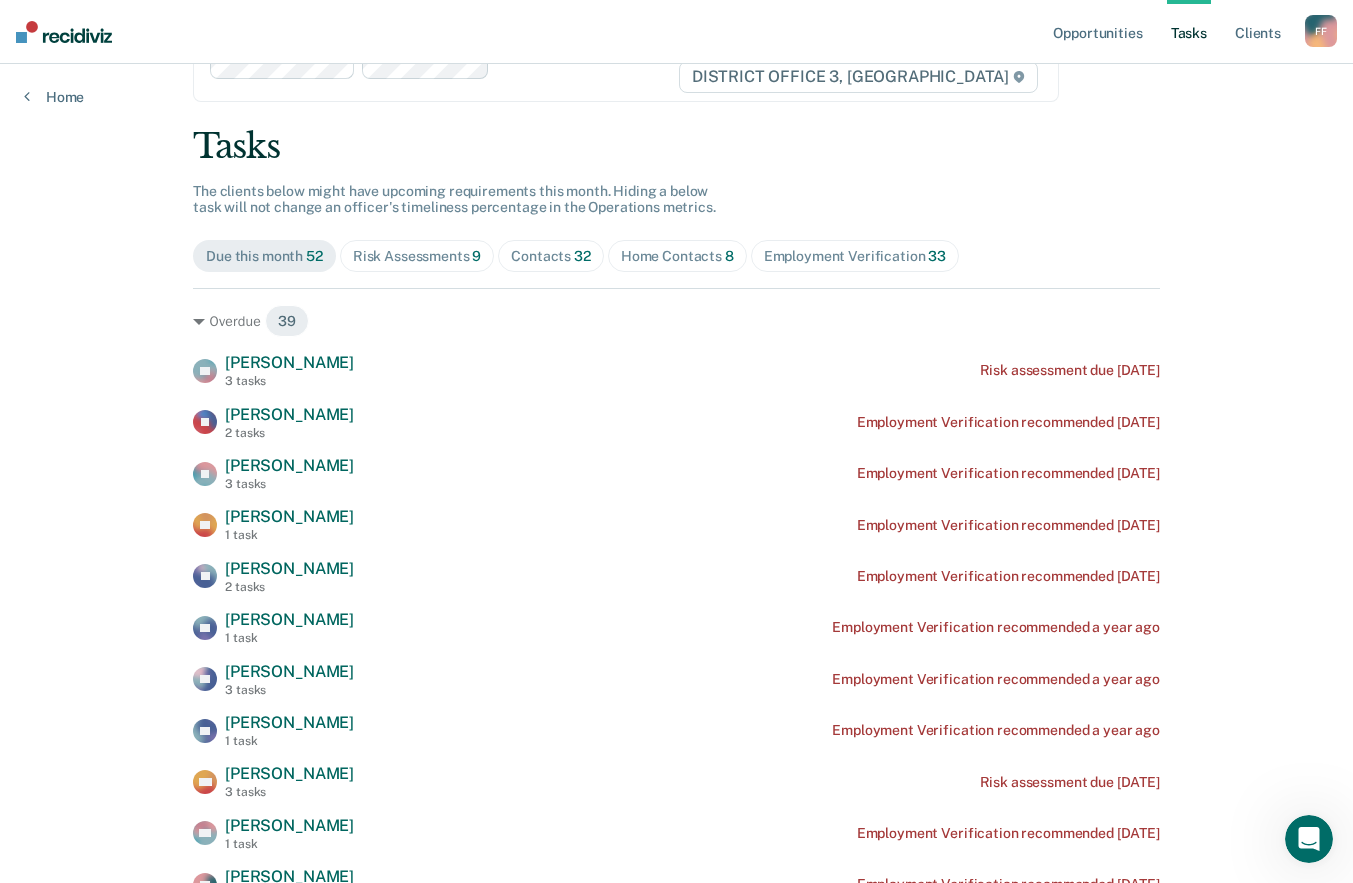 scroll, scrollTop: 100, scrollLeft: 0, axis: vertical 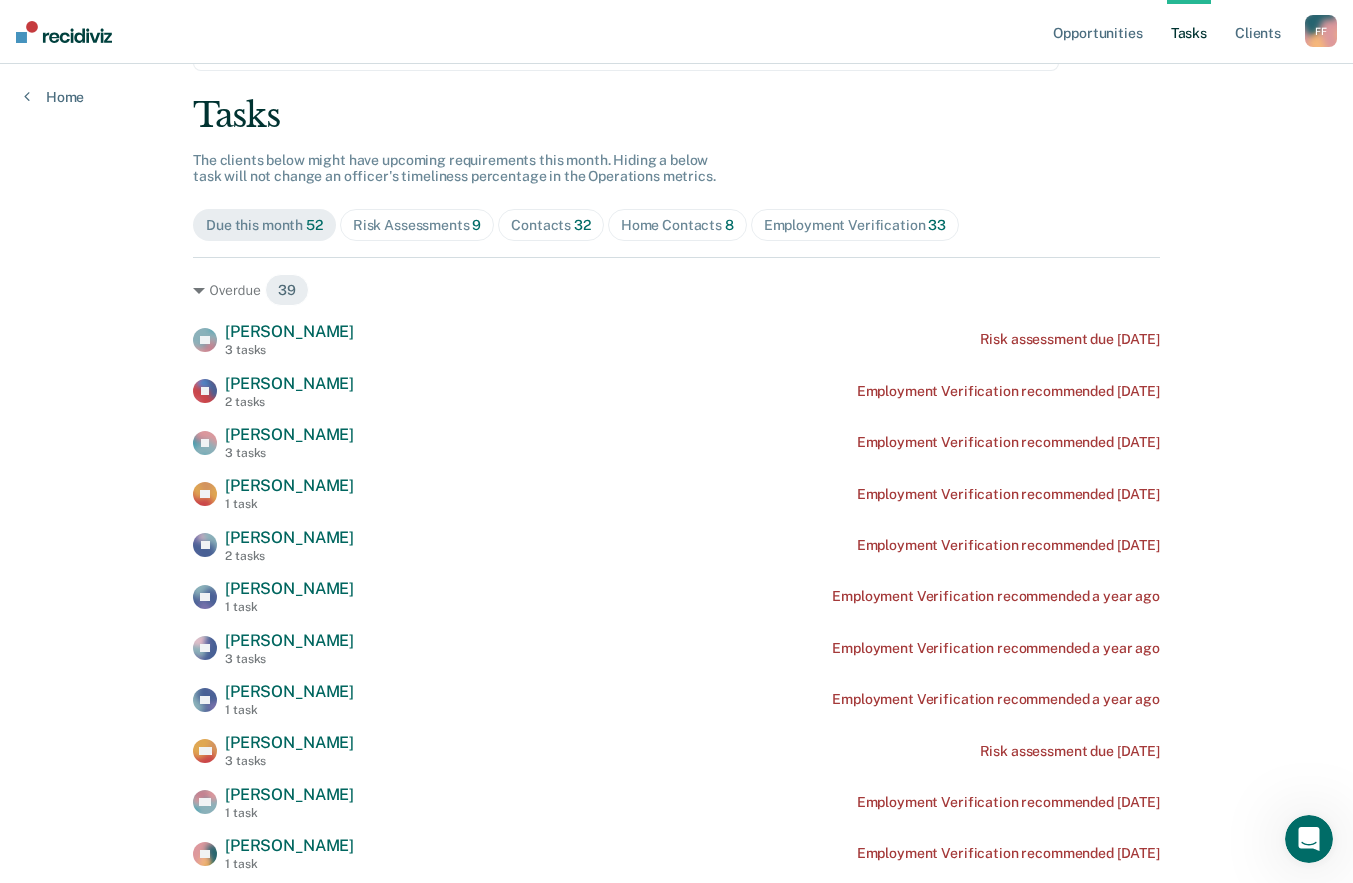 click on "Home Contacts   8" at bounding box center [677, 225] 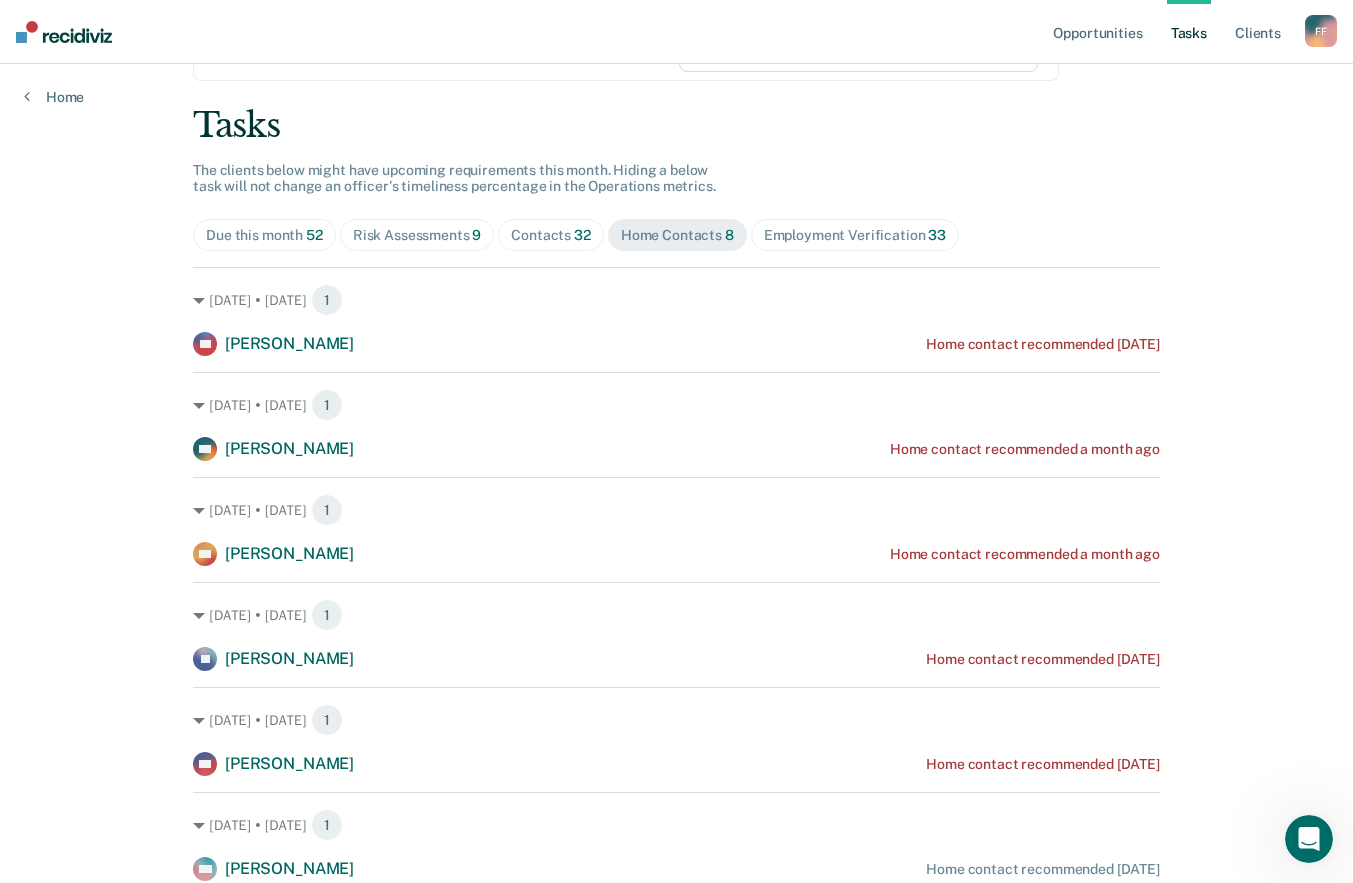 scroll, scrollTop: 0, scrollLeft: 0, axis: both 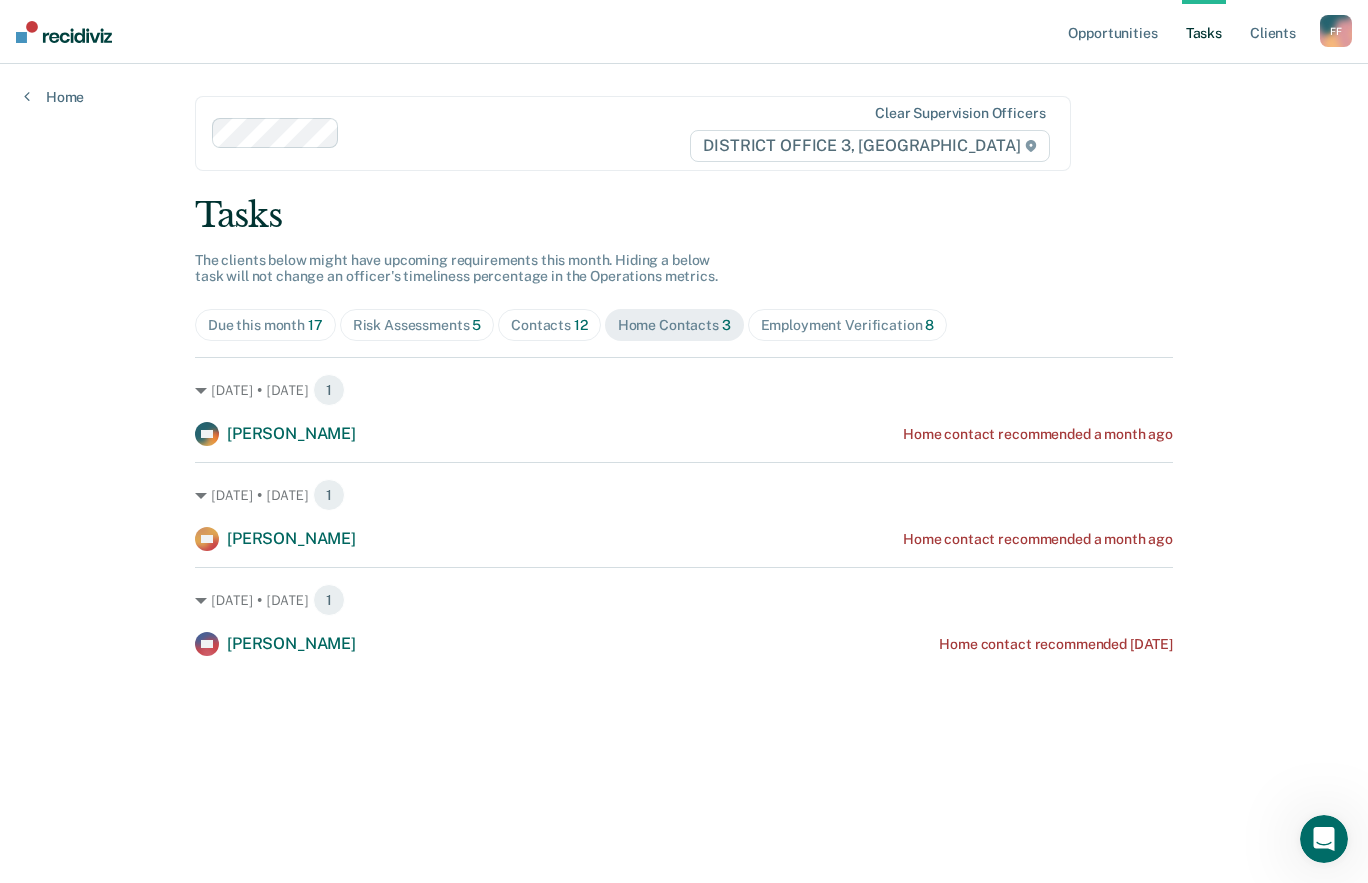 click on "Opportunities Tasks Client s [PERSON_NAME] Profile How it works Log Out Home Clear   supervision officers DISTRICT OFFICE 3, [PERSON_NAME]   Tasks The clients below might have upcoming requirements this month. Hiding a below task will not change an officer's timeliness percentage in the Operations metrics. Due this month   17 Risk Assessments   5 Contacts   12 Home Contacts   3 Employment Verification   [DATE] • [DATE]   1 NH [PERSON_NAME] Home contact recommended a month ago   [DATE] • [DATE]   1 PM [PERSON_NAME] Home contact recommended a month ago   [DATE] • [DATE]   1 KA [PERSON_NAME] Home contact recommended [DATE]" at bounding box center [684, 441] 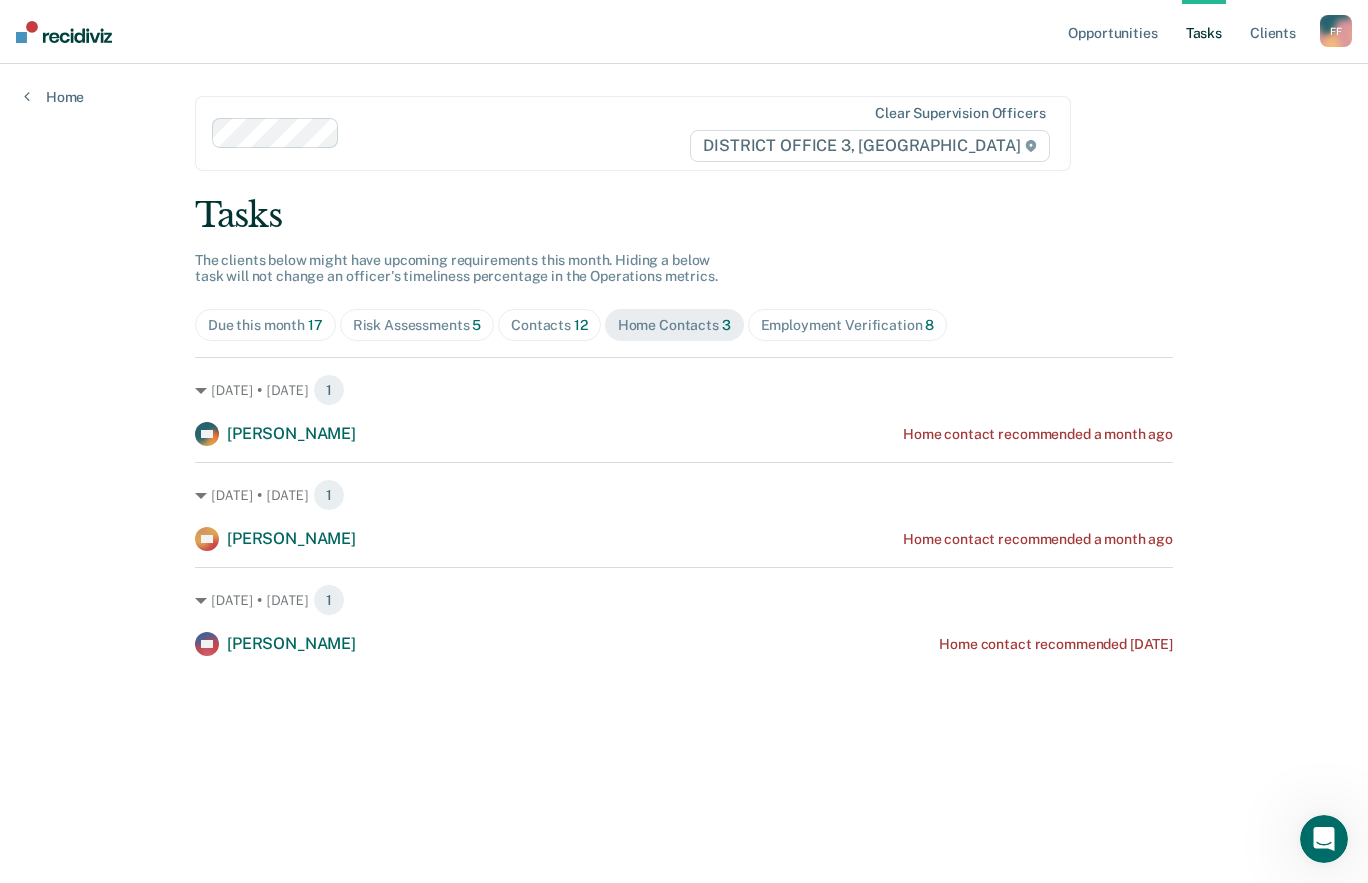 click on "Employment Verification   8" at bounding box center [848, 325] 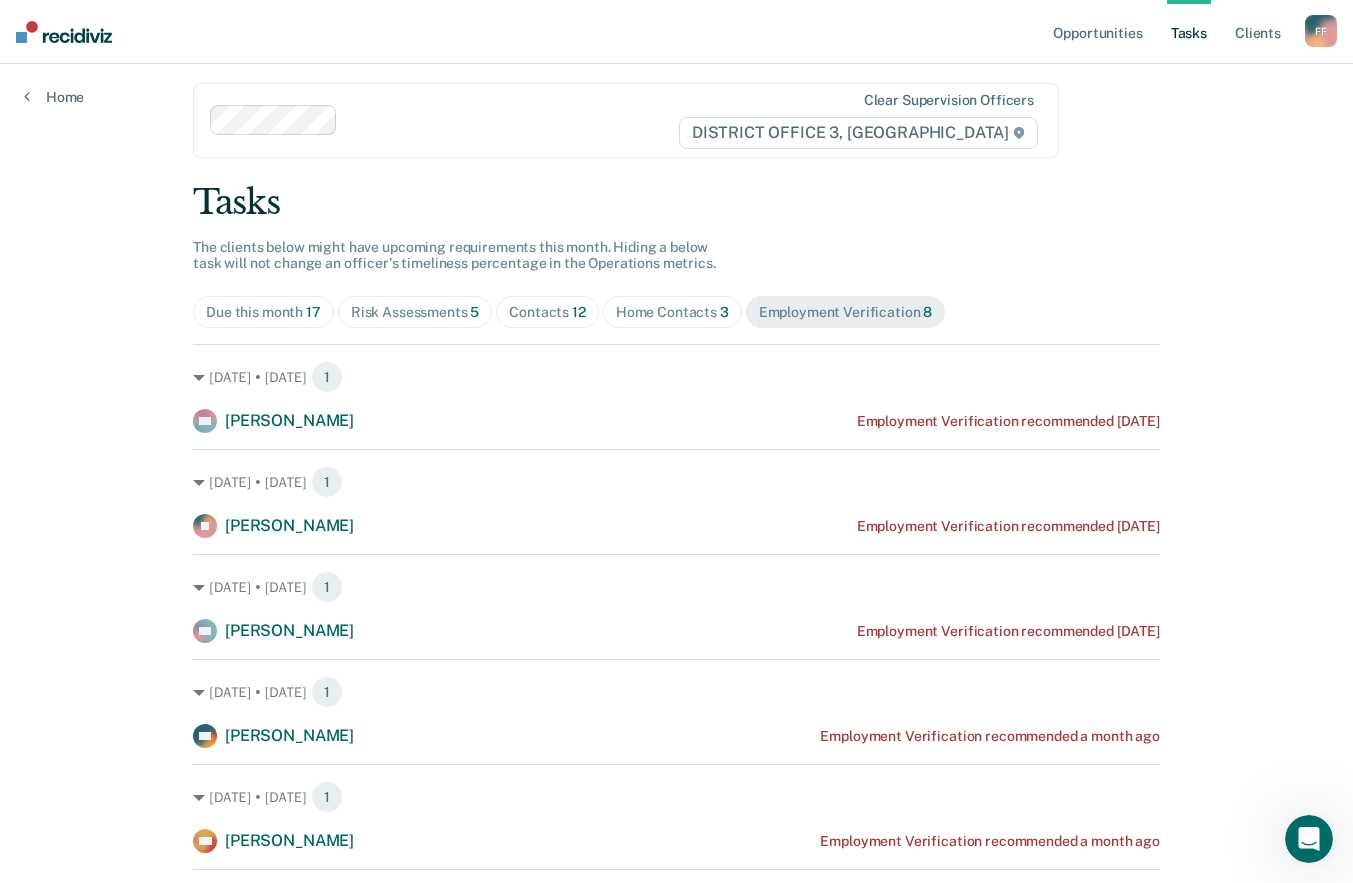 scroll, scrollTop: 0, scrollLeft: 0, axis: both 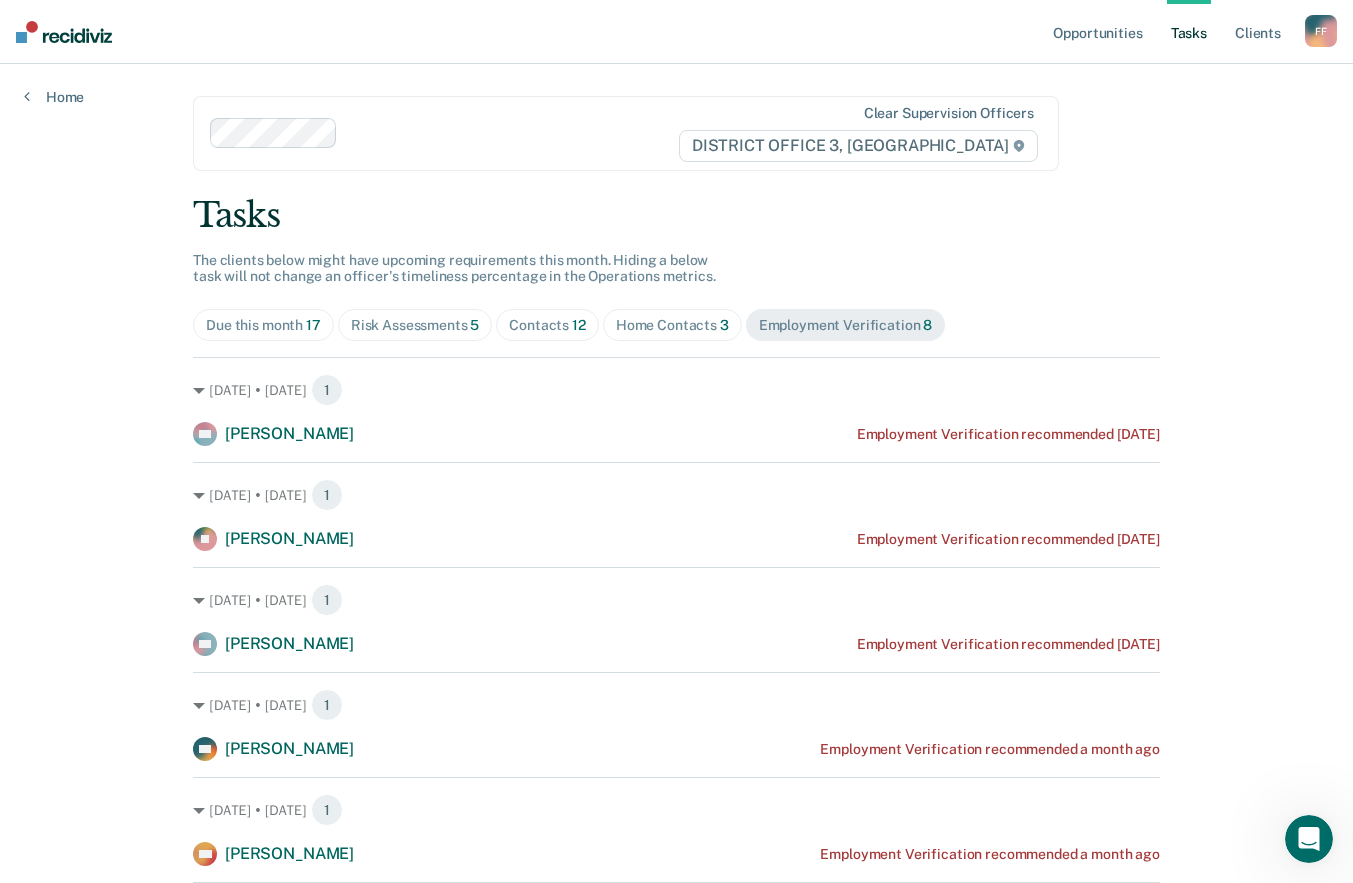 drag, startPoint x: 523, startPoint y: 327, endPoint x: 441, endPoint y: 308, distance: 84.17244 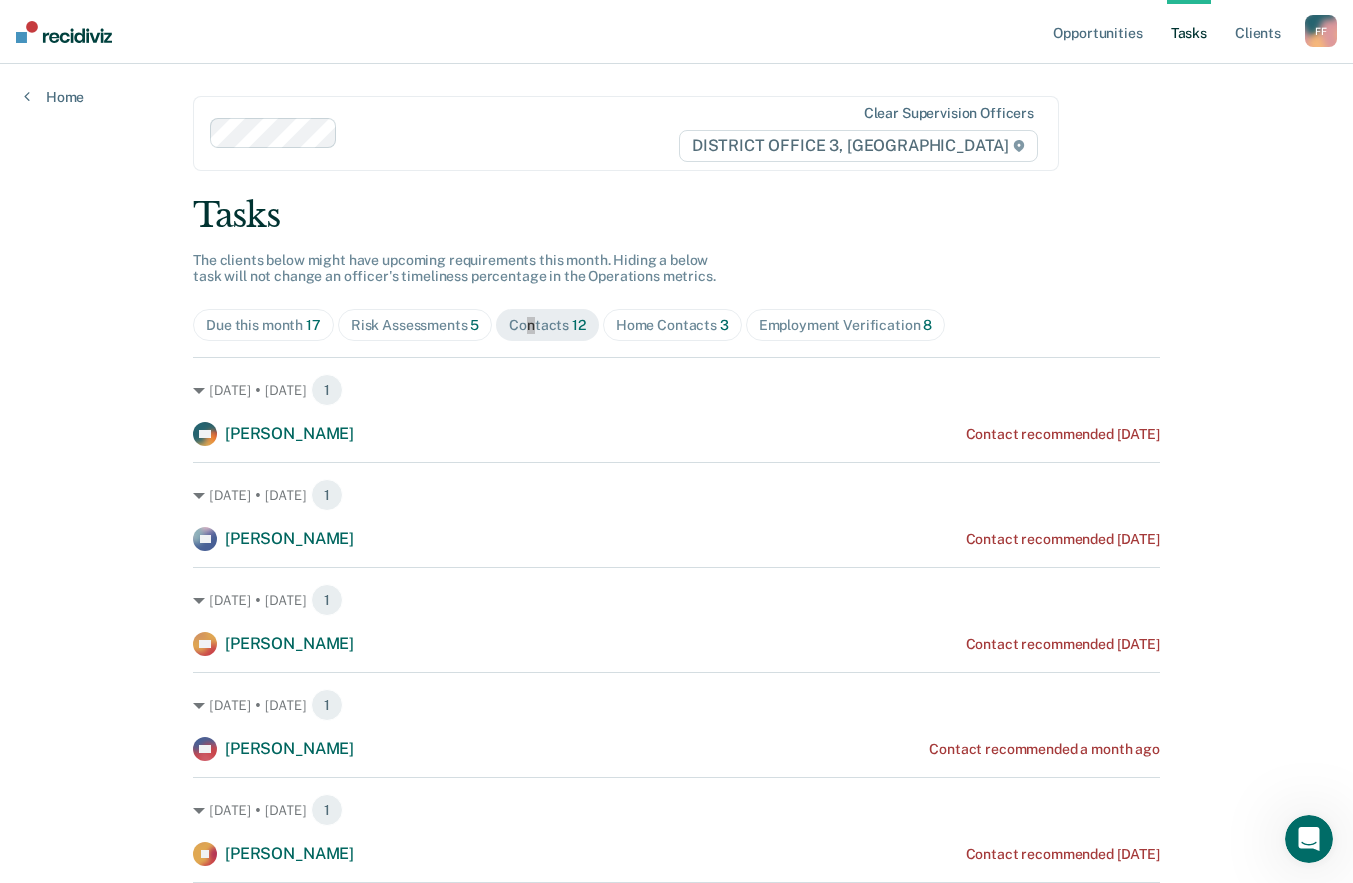 scroll, scrollTop: 378, scrollLeft: 0, axis: vertical 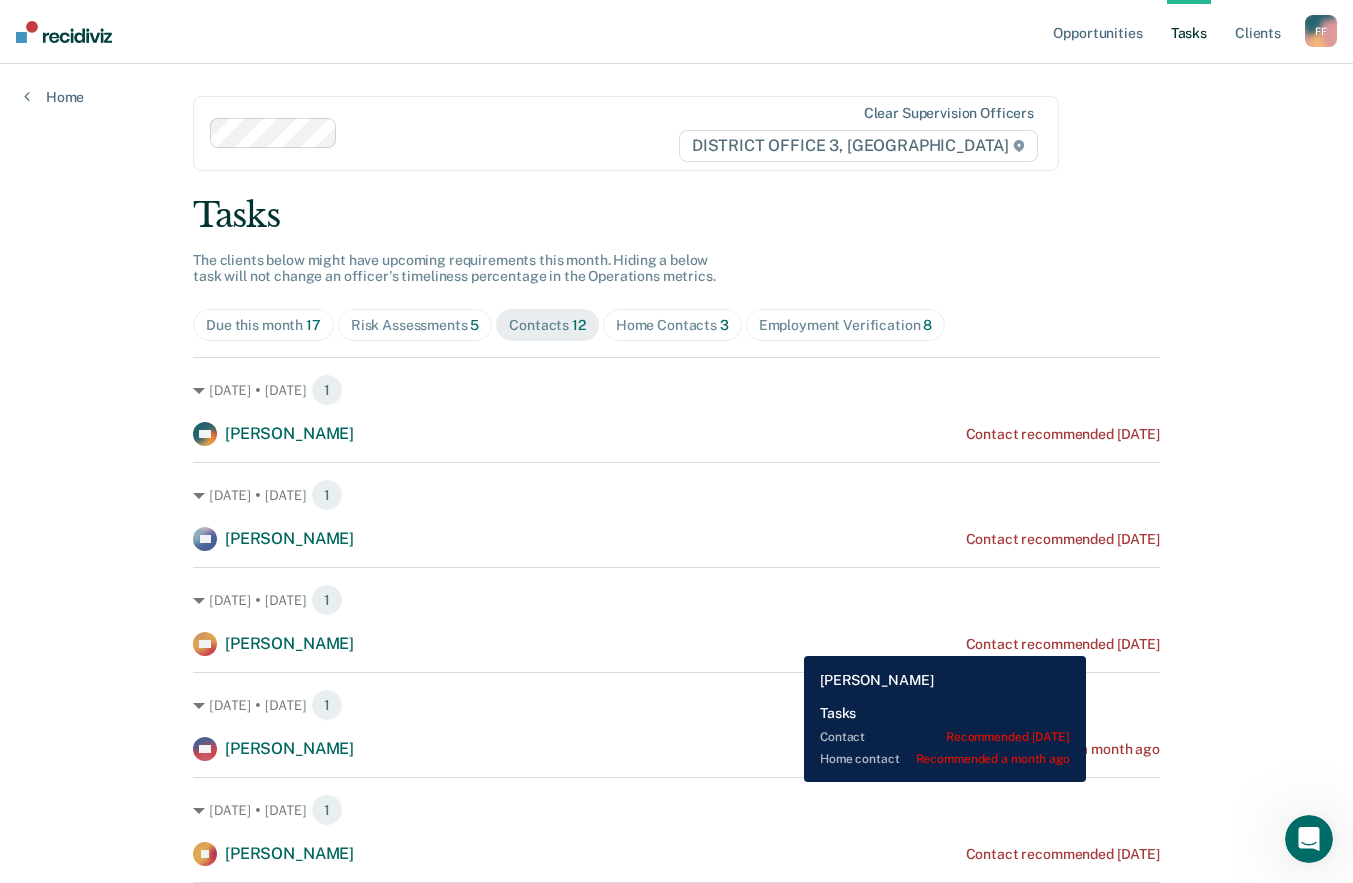 click on "Contact recommended [DATE]" at bounding box center [1063, 644] 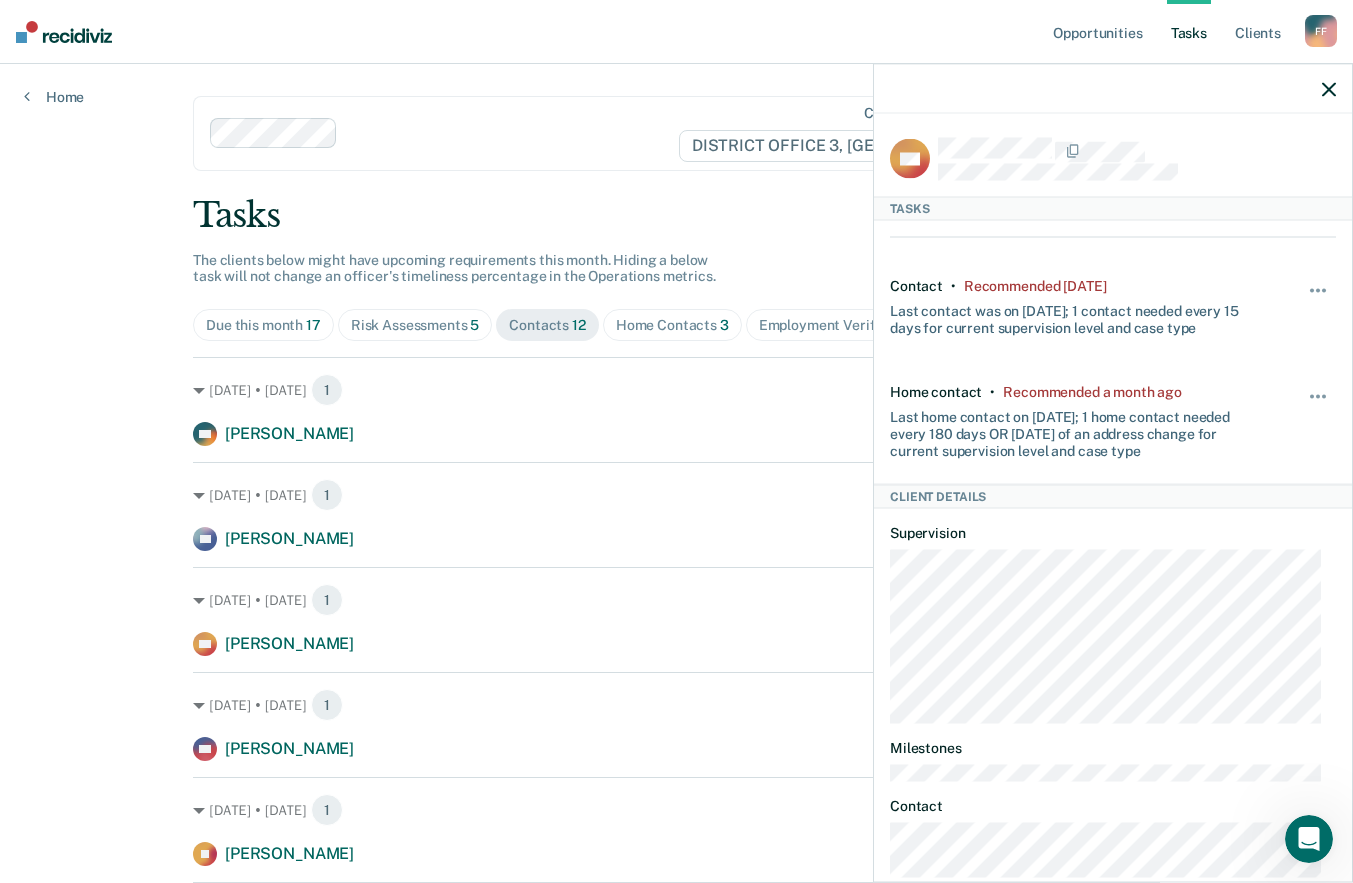 scroll, scrollTop: 111, scrollLeft: 0, axis: vertical 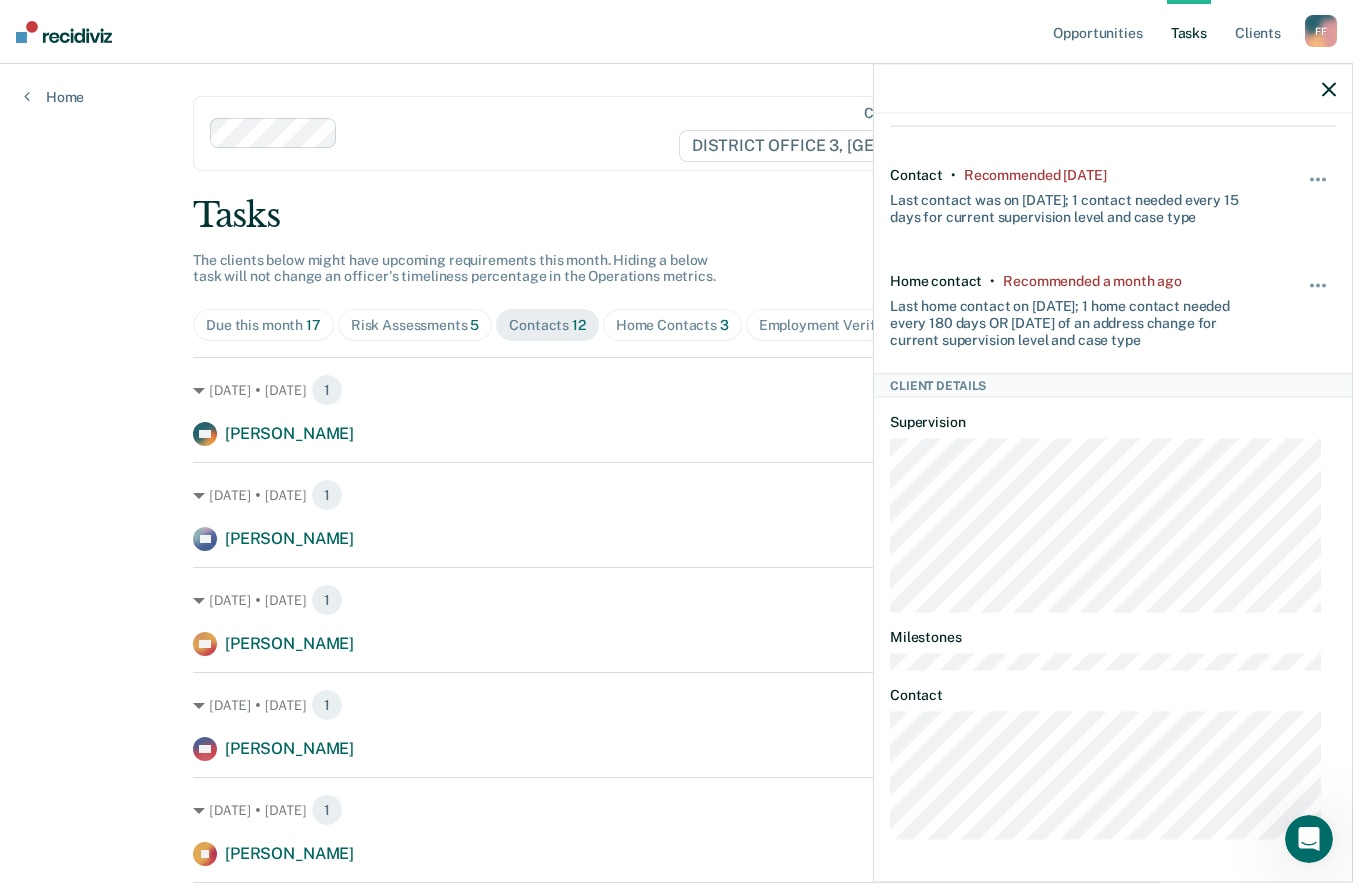 click 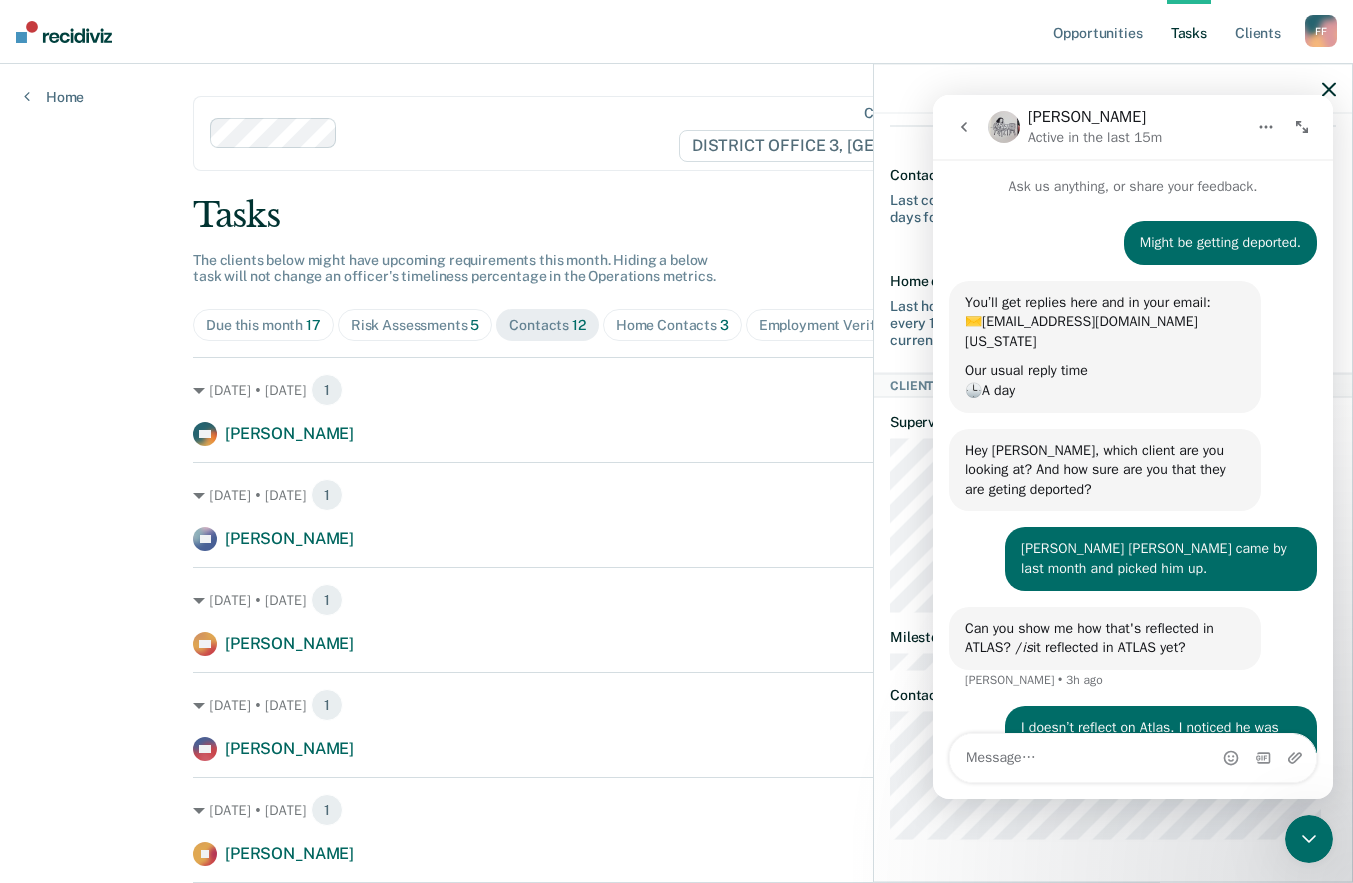 scroll, scrollTop: 378, scrollLeft: 0, axis: vertical 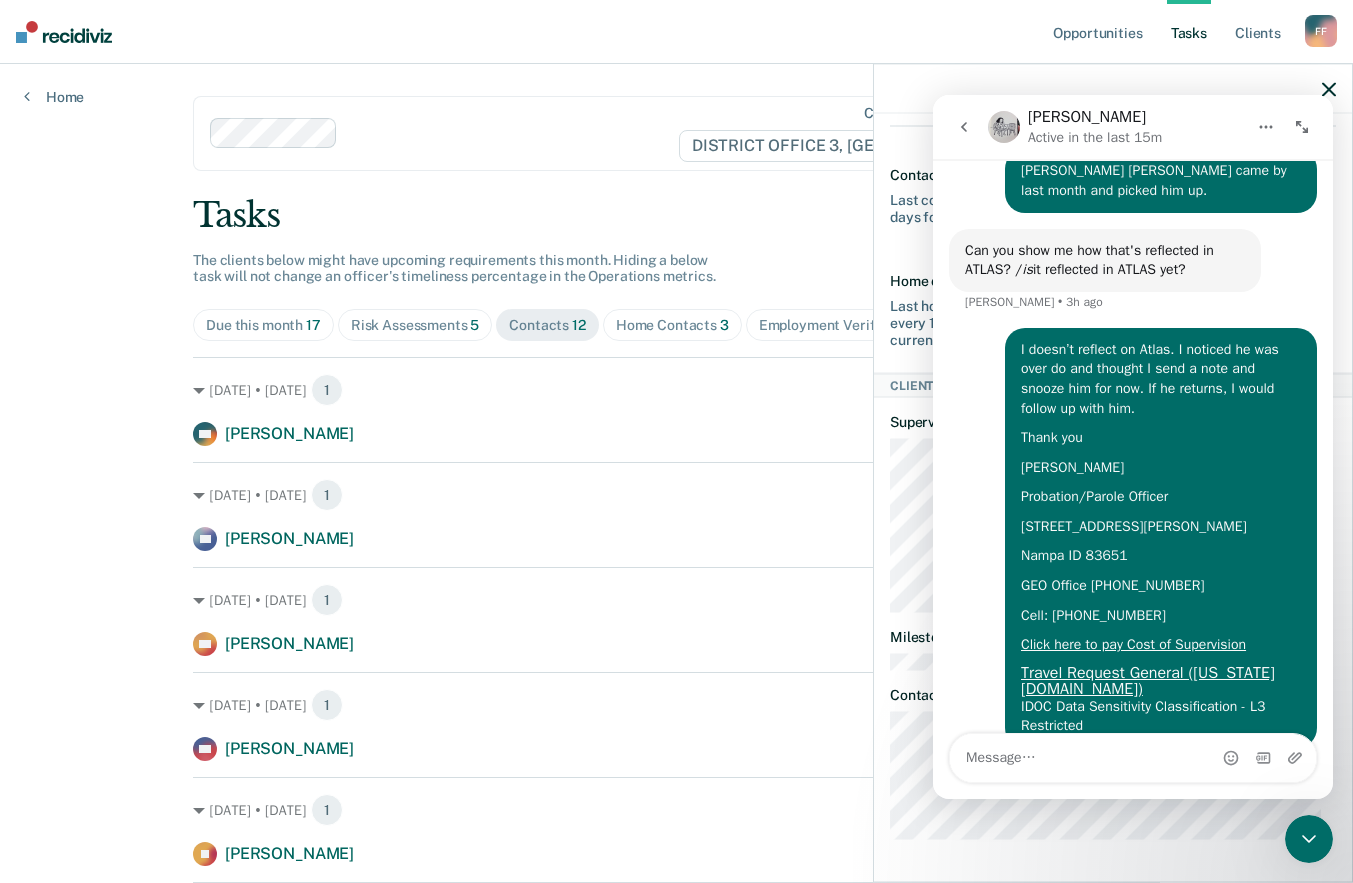 click at bounding box center (1113, 89) 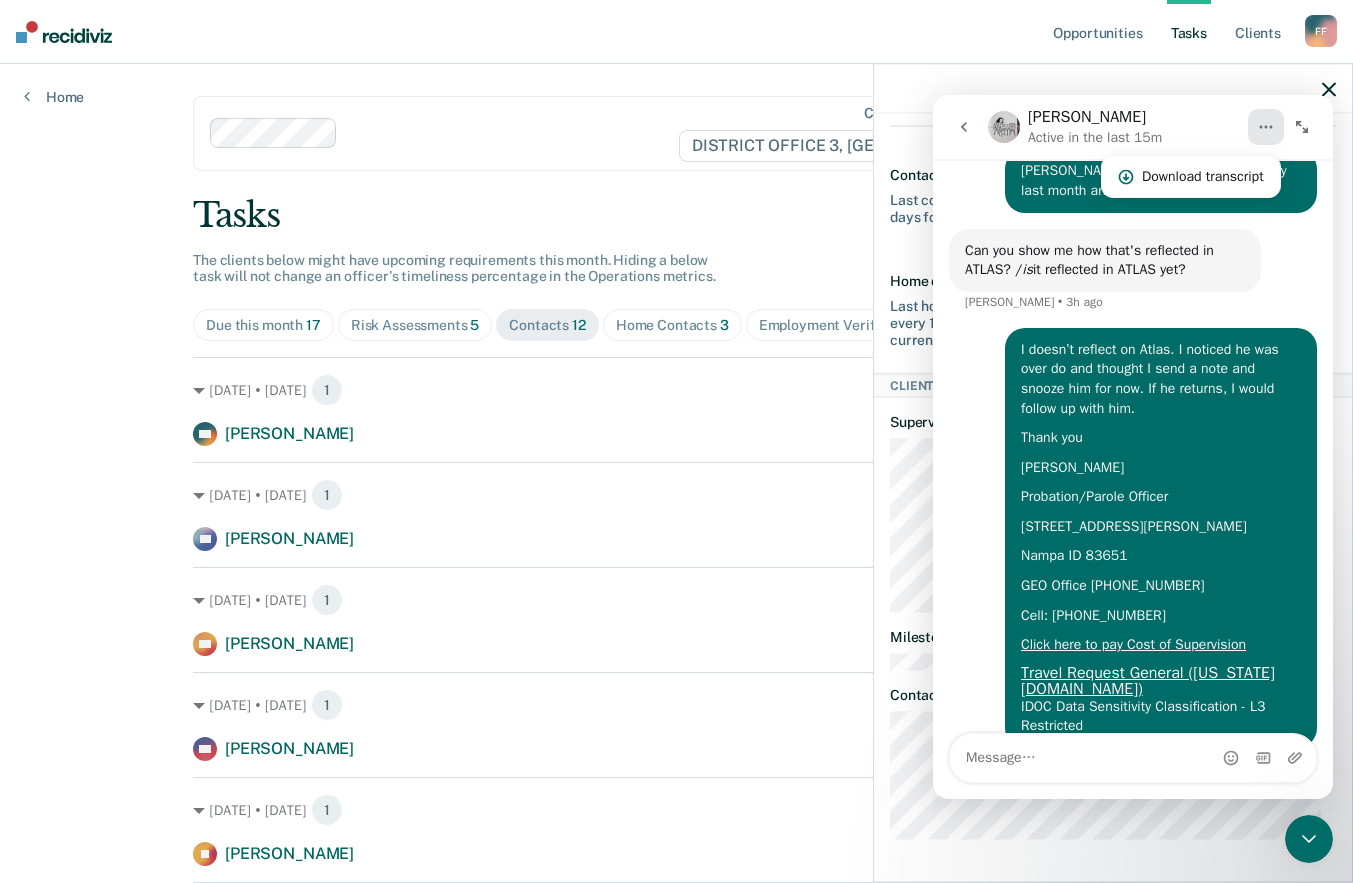 click on "Opportunities Tasks Client s [PERSON_NAME] Profile How it works Log Out" at bounding box center [676, 32] 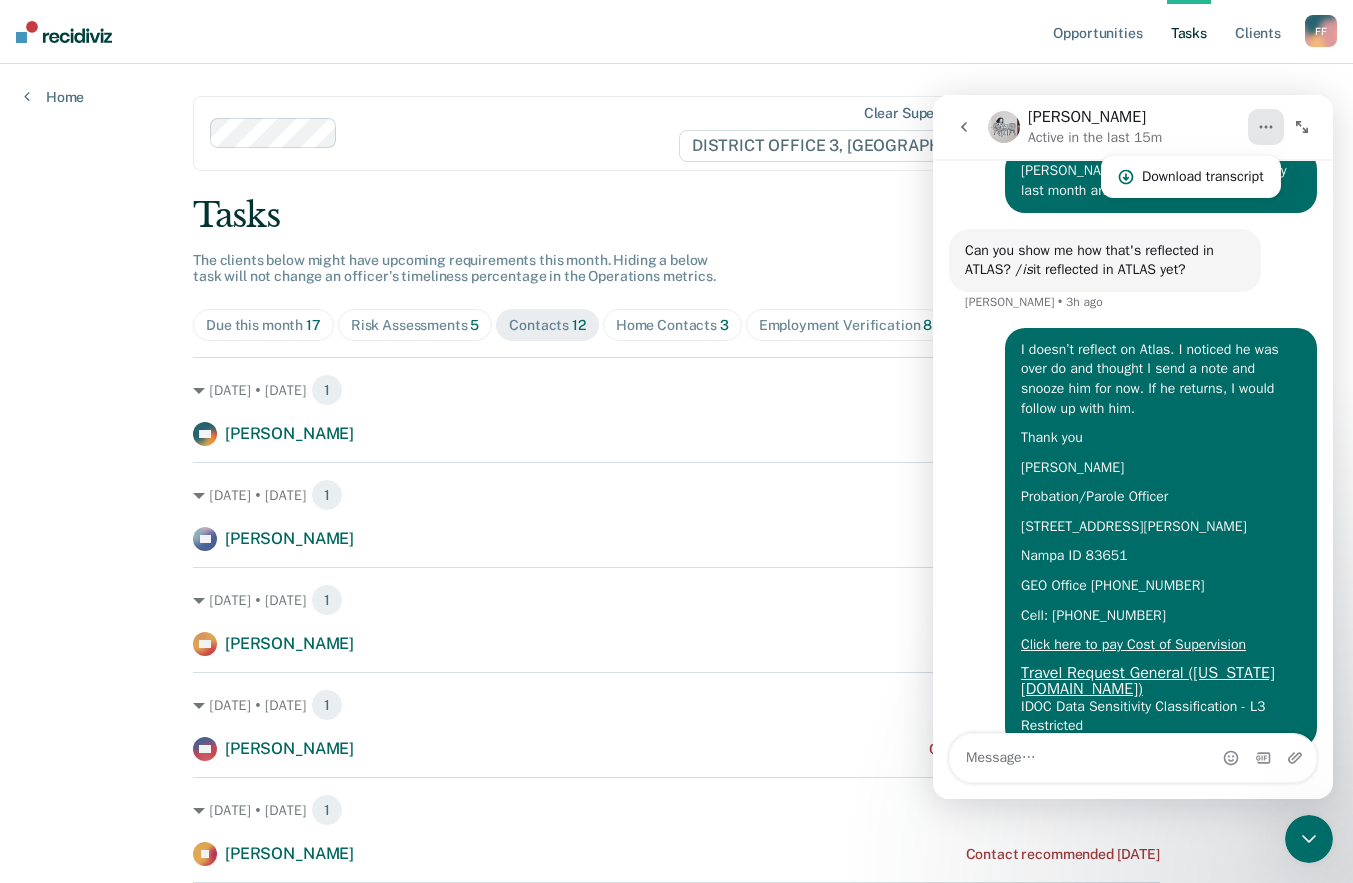 click 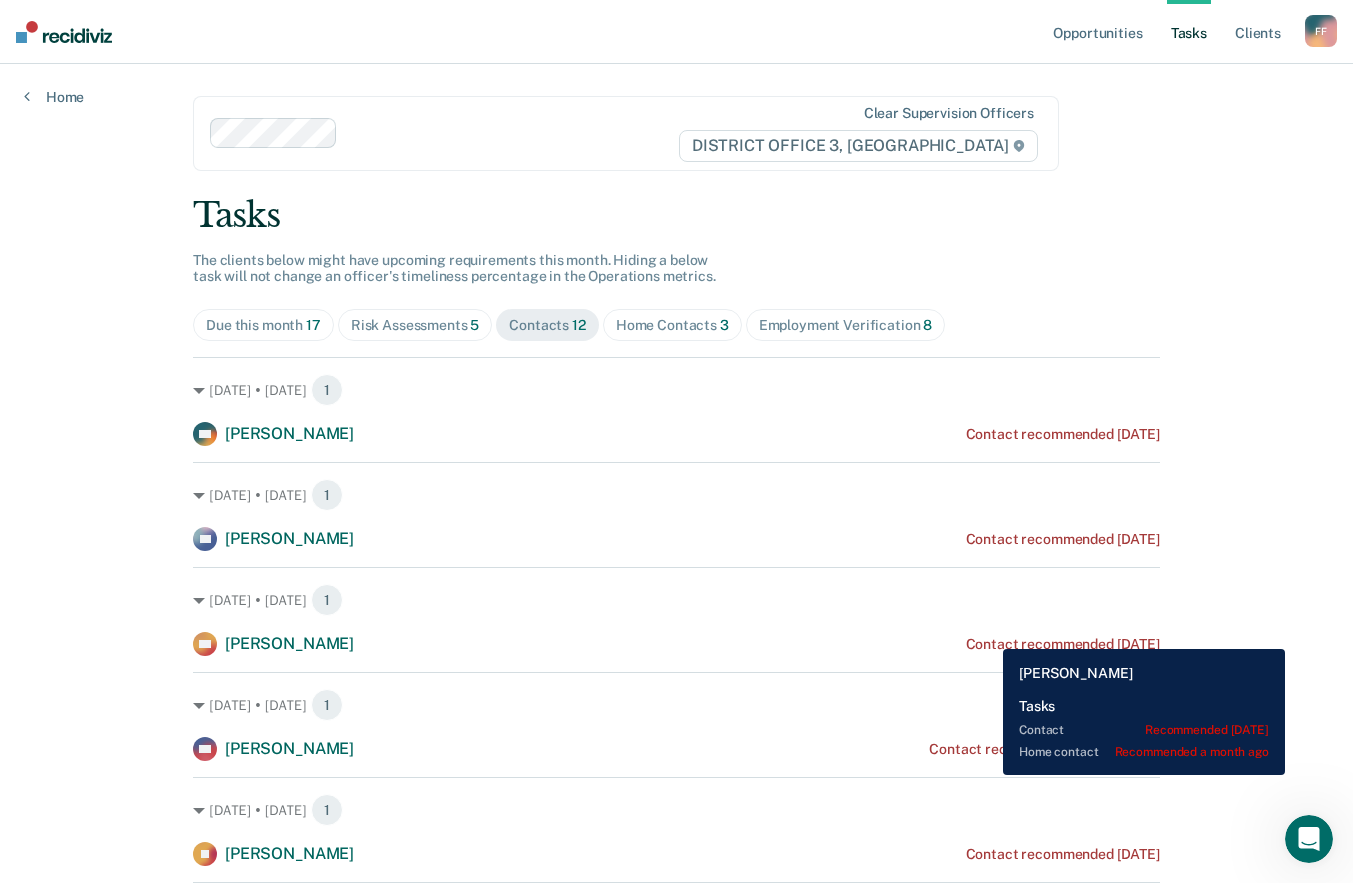 click on "PM [PERSON_NAME] Contact recommended [DATE]" at bounding box center [676, 644] 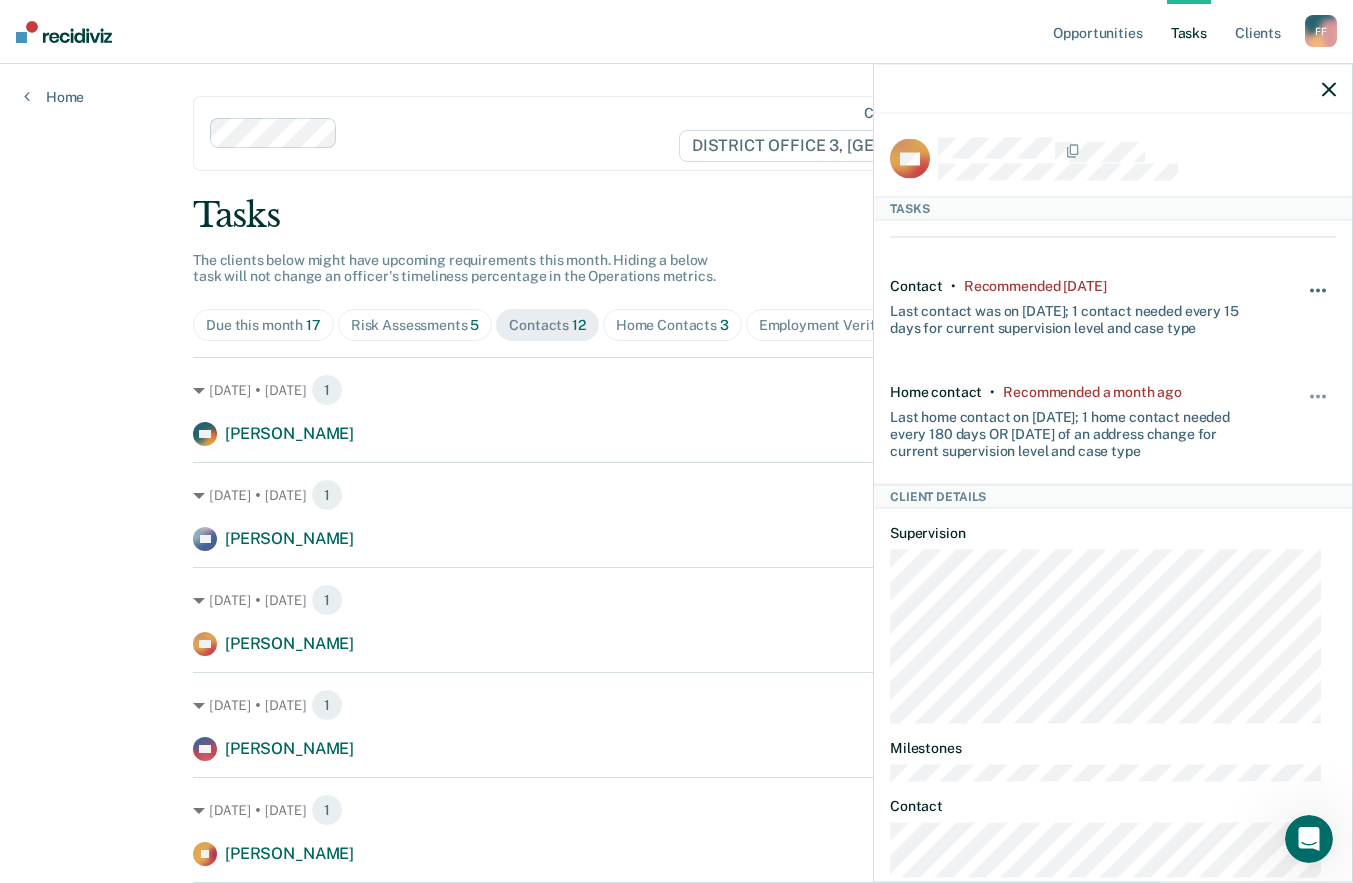 click at bounding box center (1319, 301) 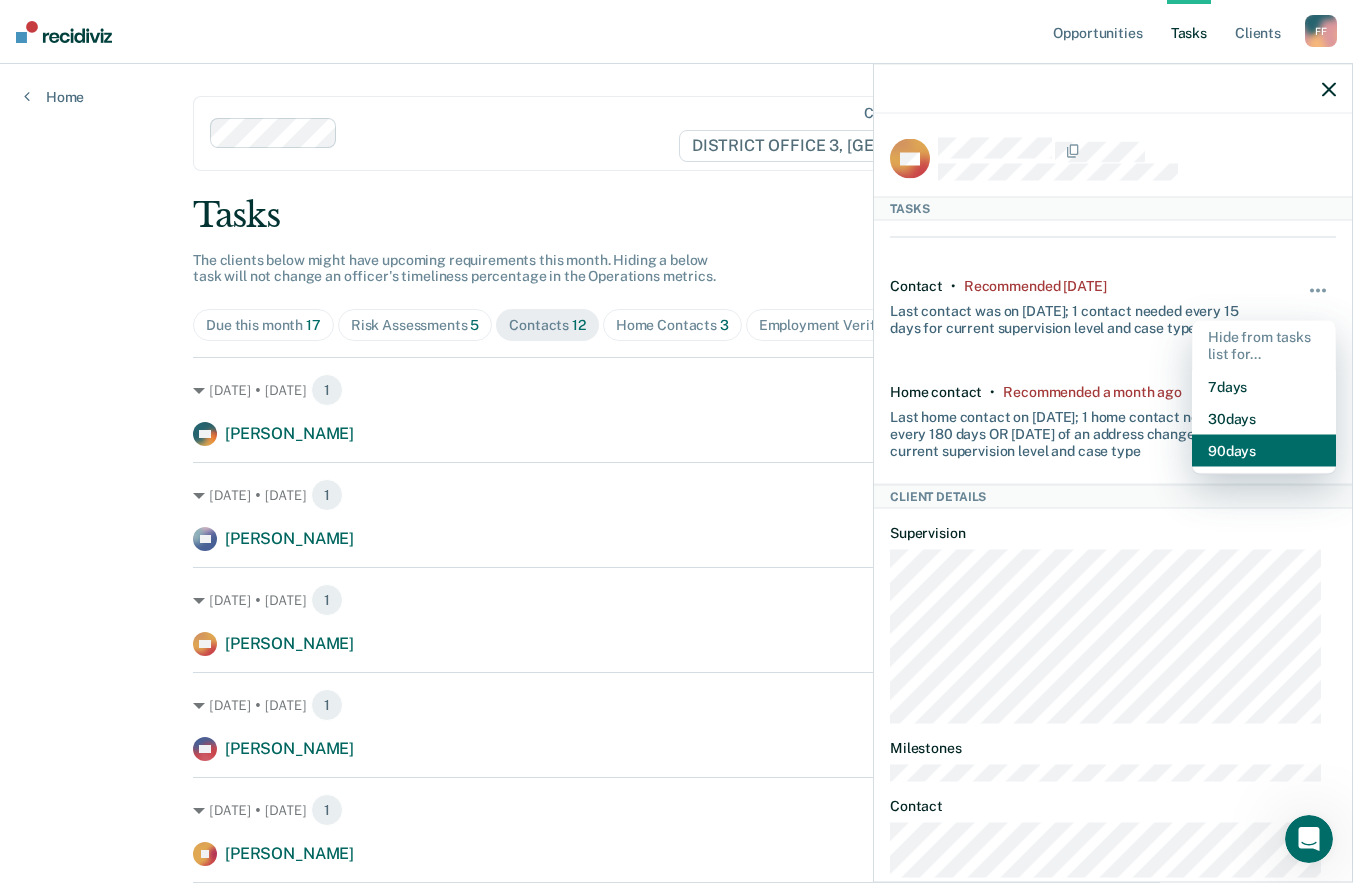 click on "90  days" at bounding box center [1264, 450] 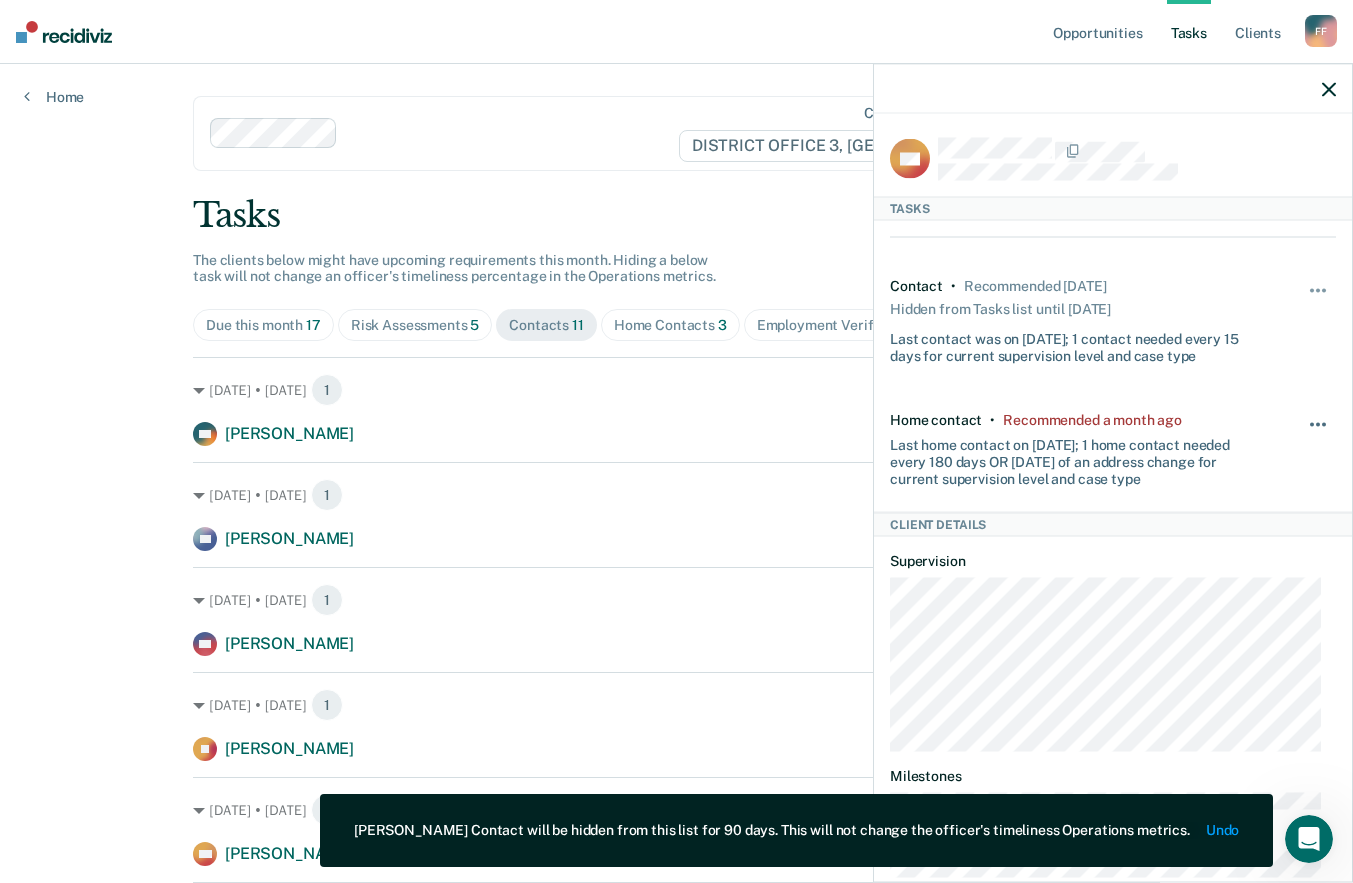 click at bounding box center (1312, 425) 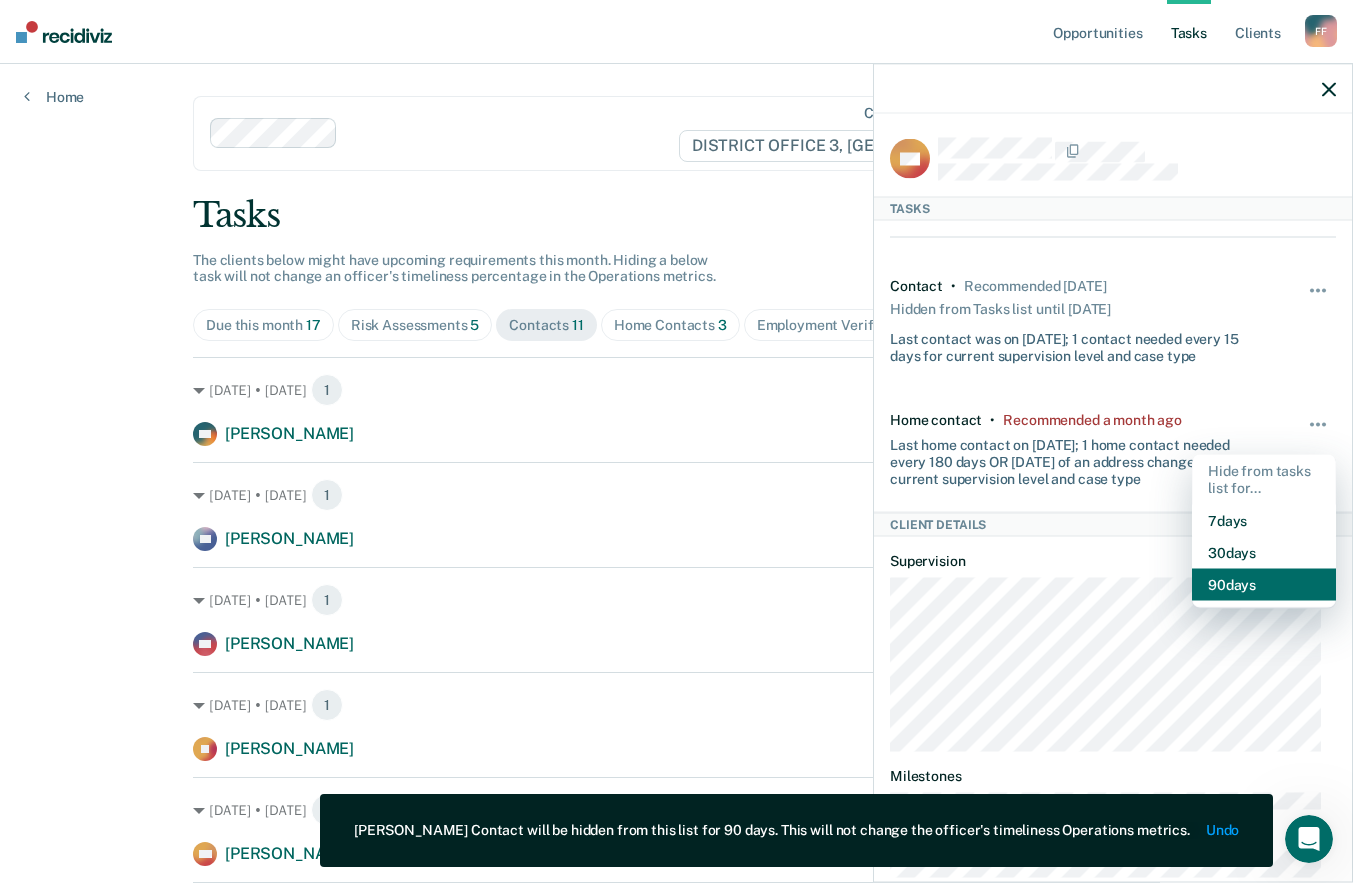 click on "90  days" at bounding box center [1264, 585] 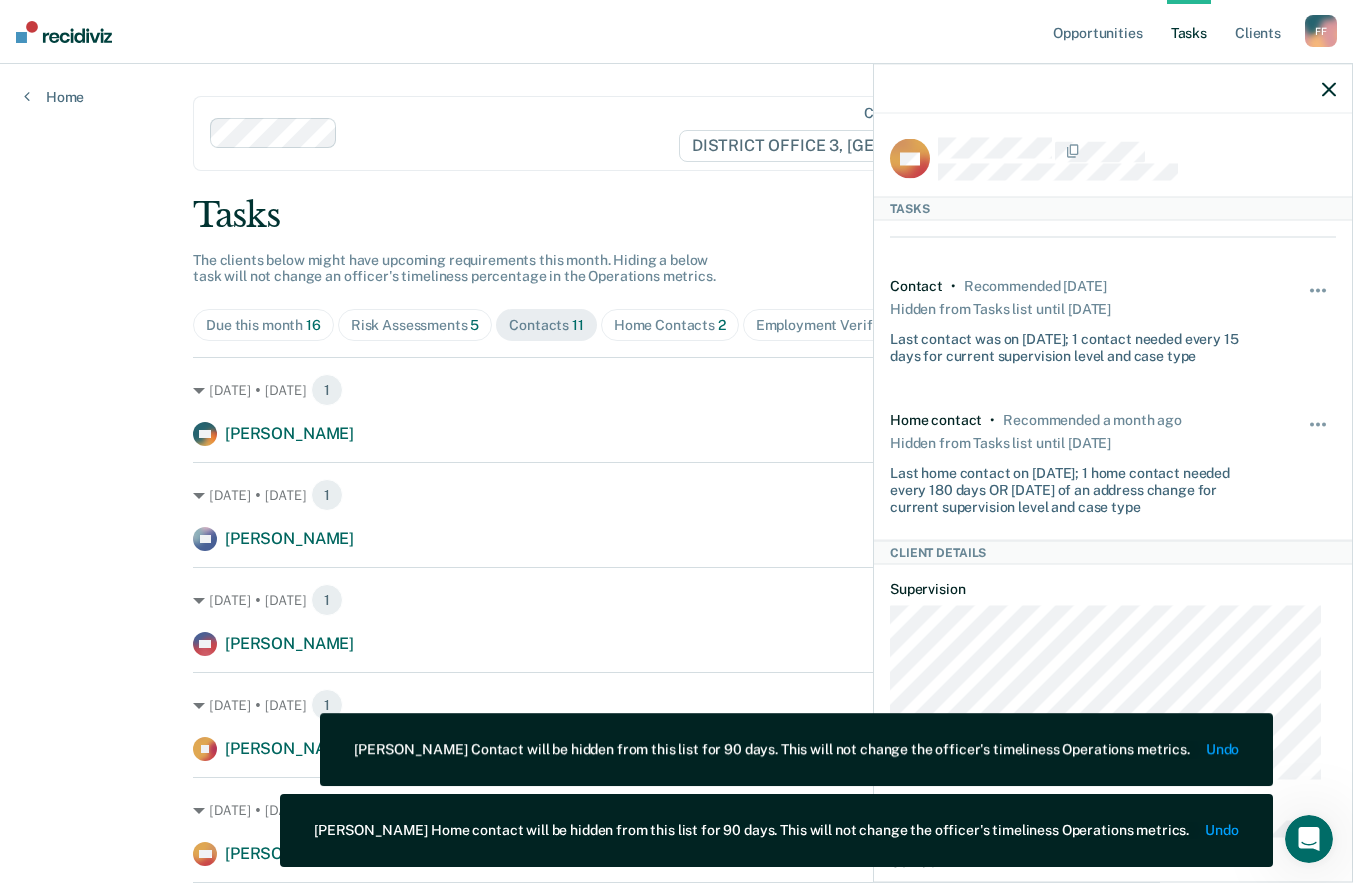 click 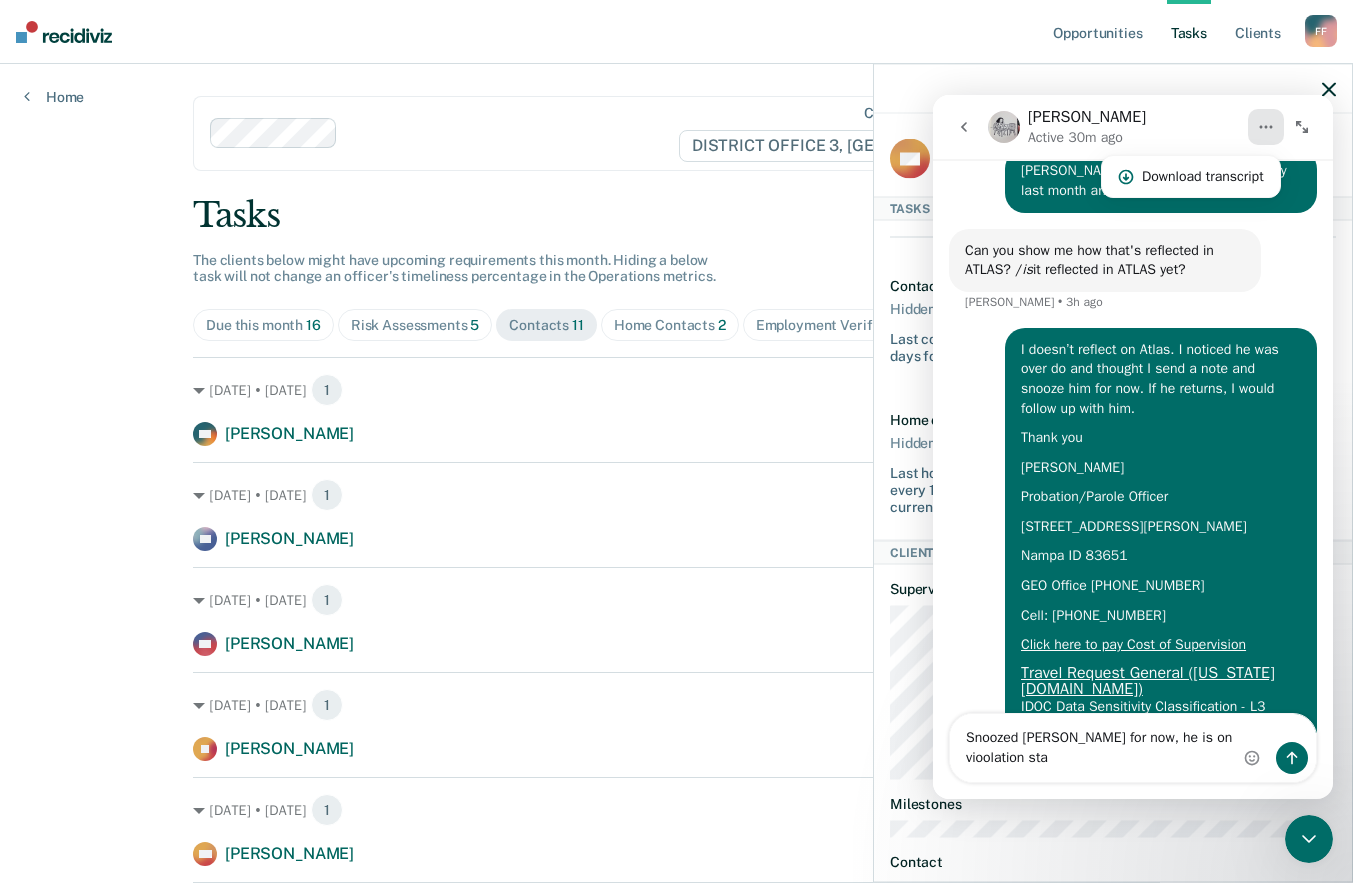 scroll, scrollTop: 398, scrollLeft: 0, axis: vertical 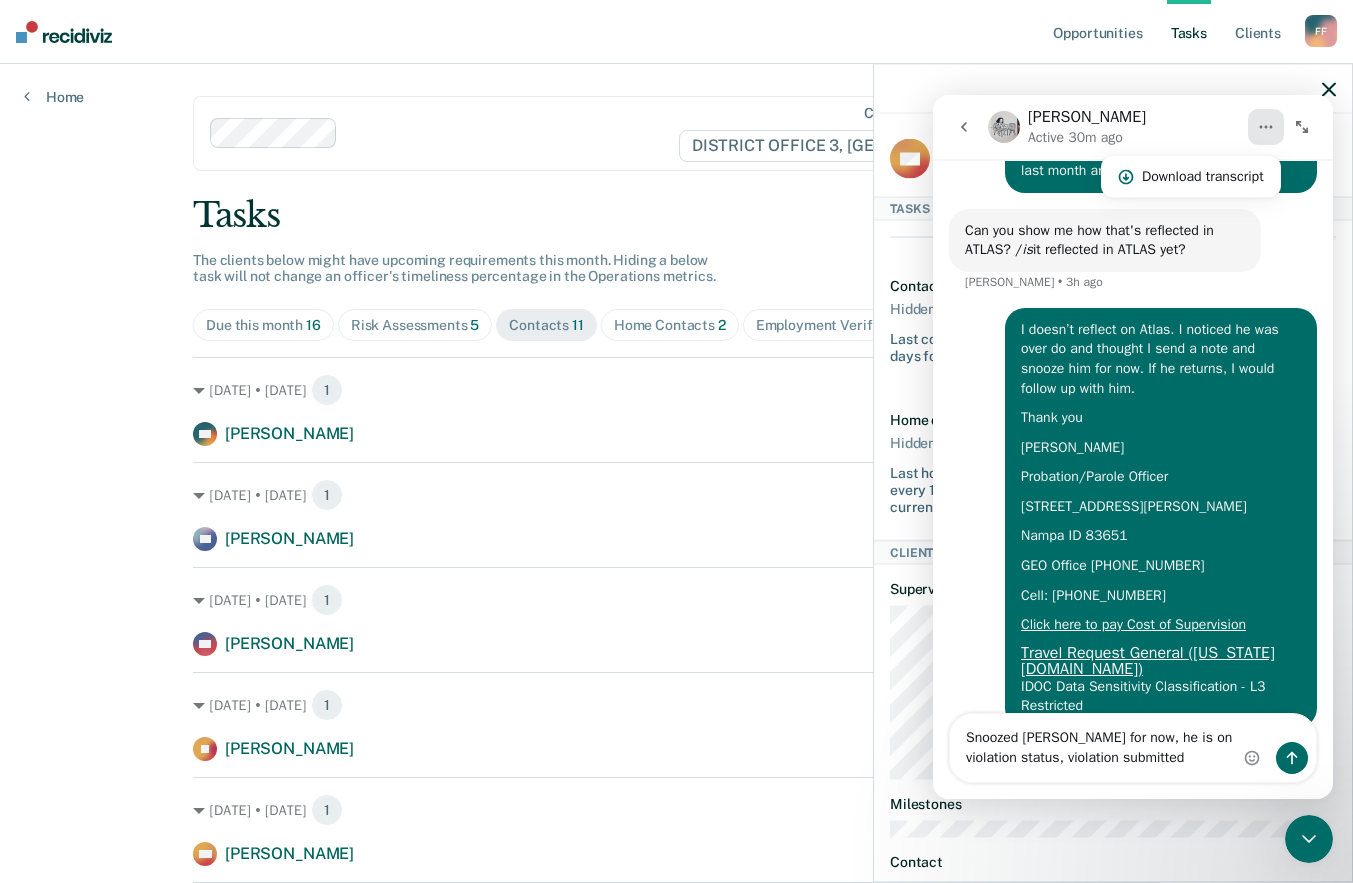 drag, startPoint x: 1109, startPoint y: 737, endPoint x: 1124, endPoint y: 710, distance: 30.88689 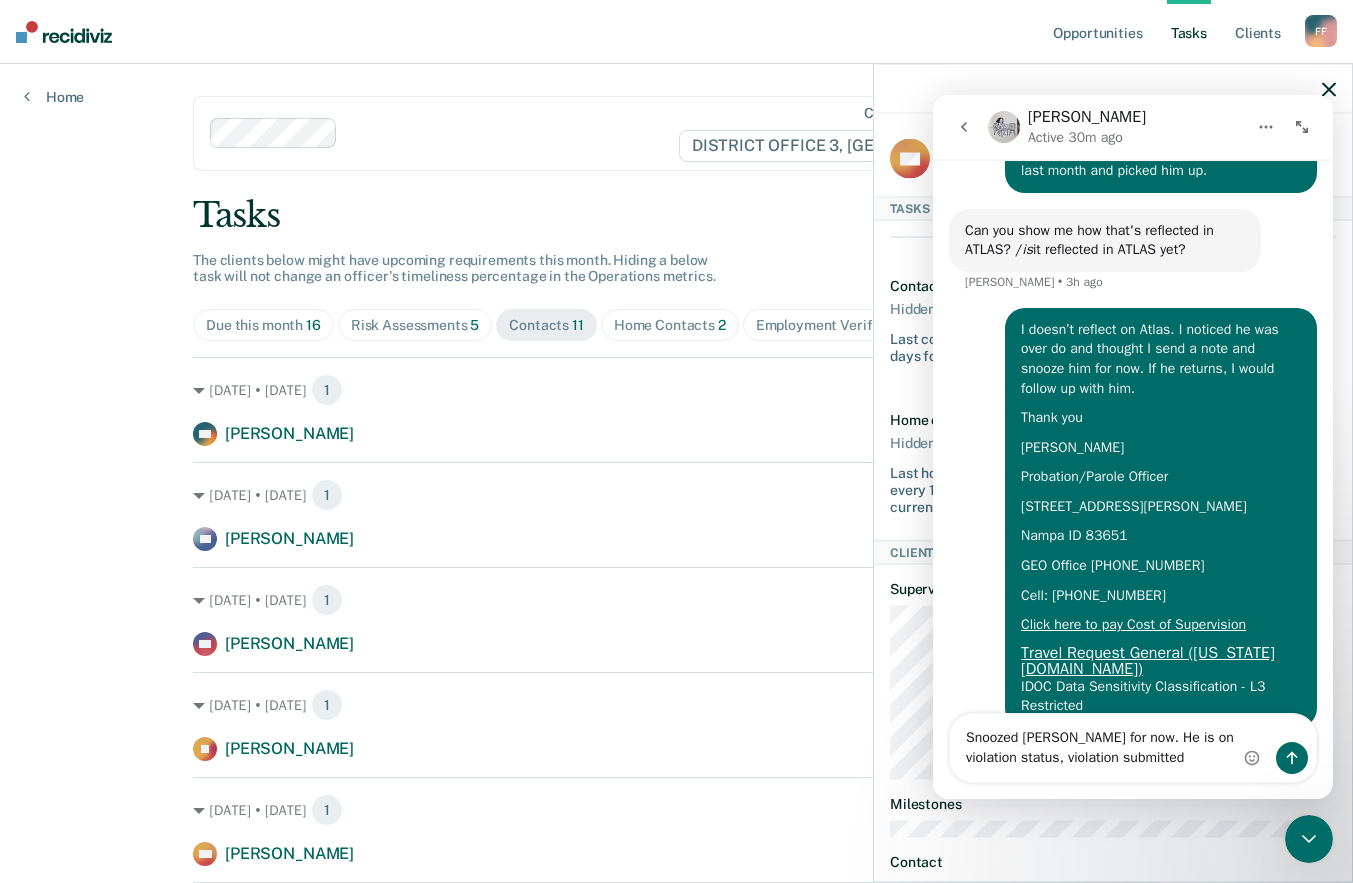 type on "Snoozed [PERSON_NAME] for now. He is on violation status, violation submitted" 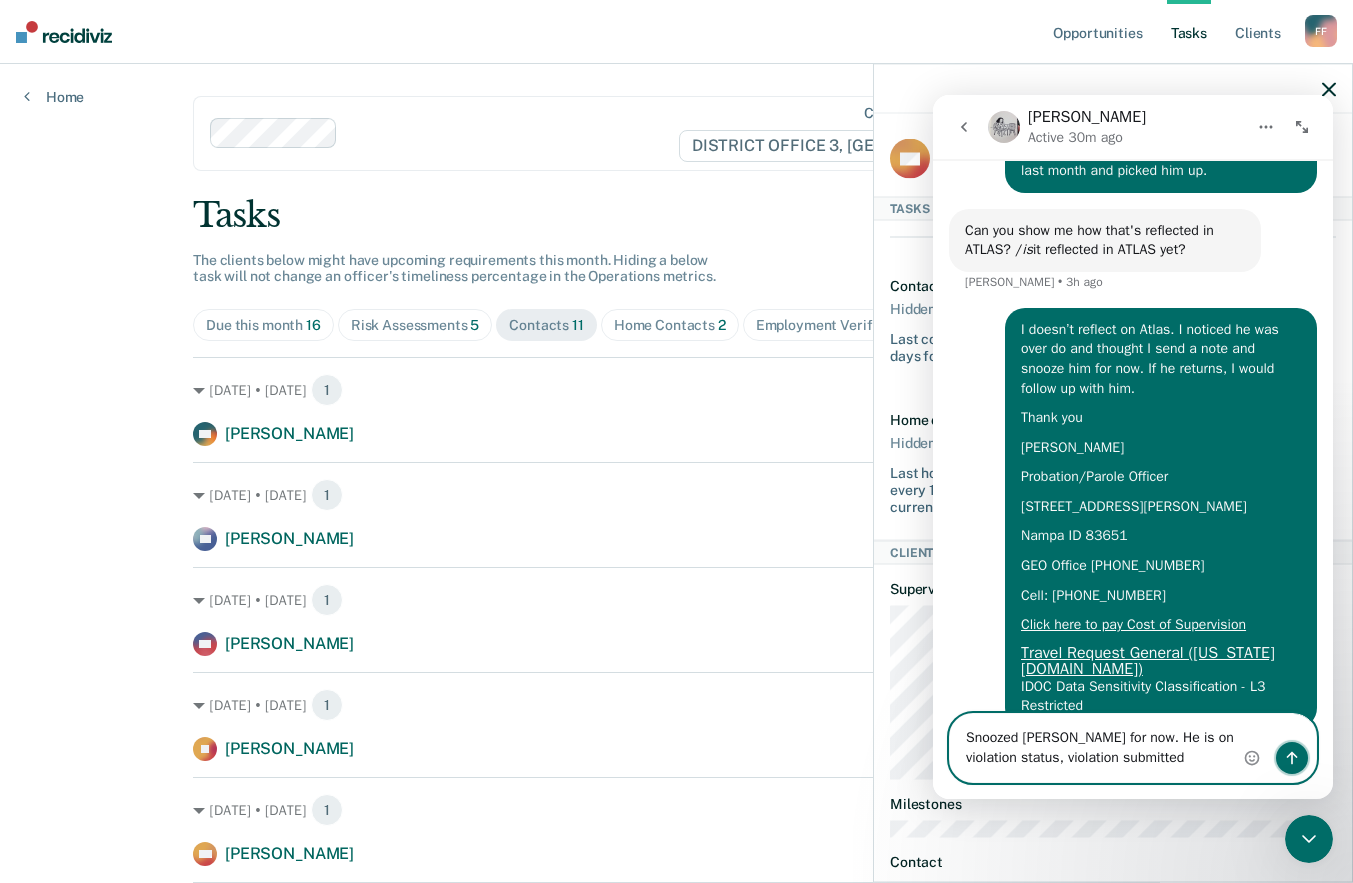 click 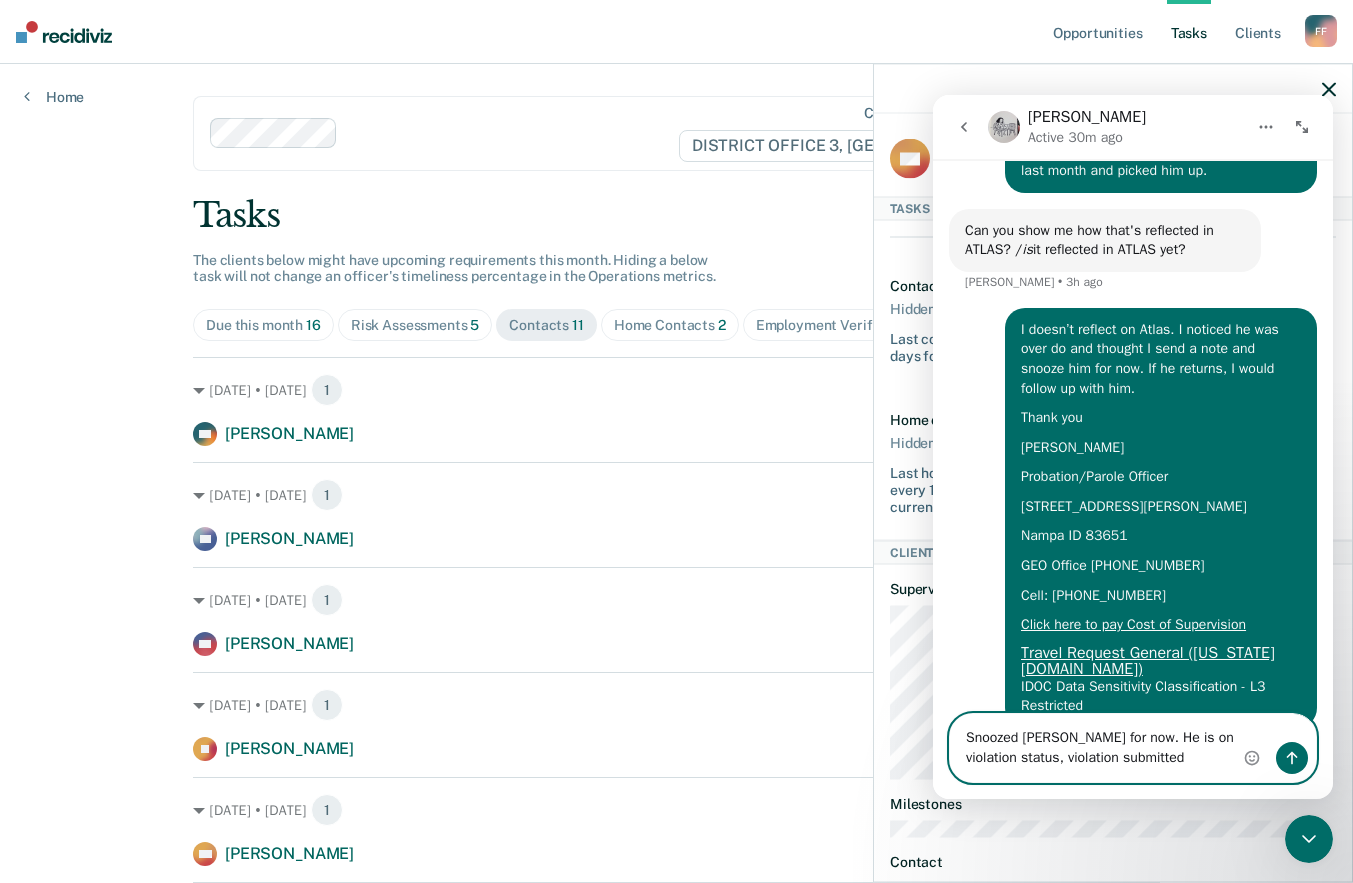 type 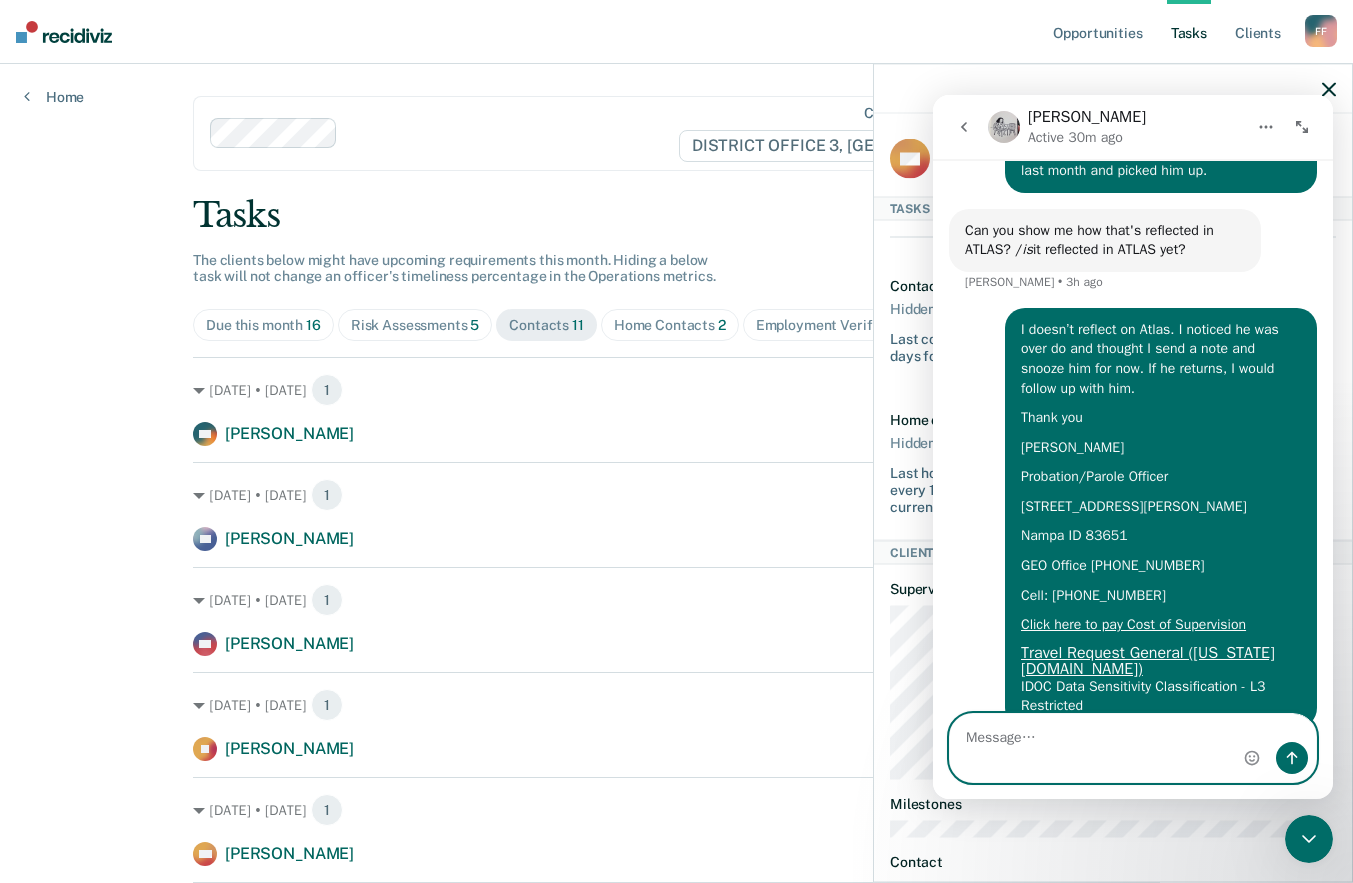 scroll, scrollTop: 444, scrollLeft: 0, axis: vertical 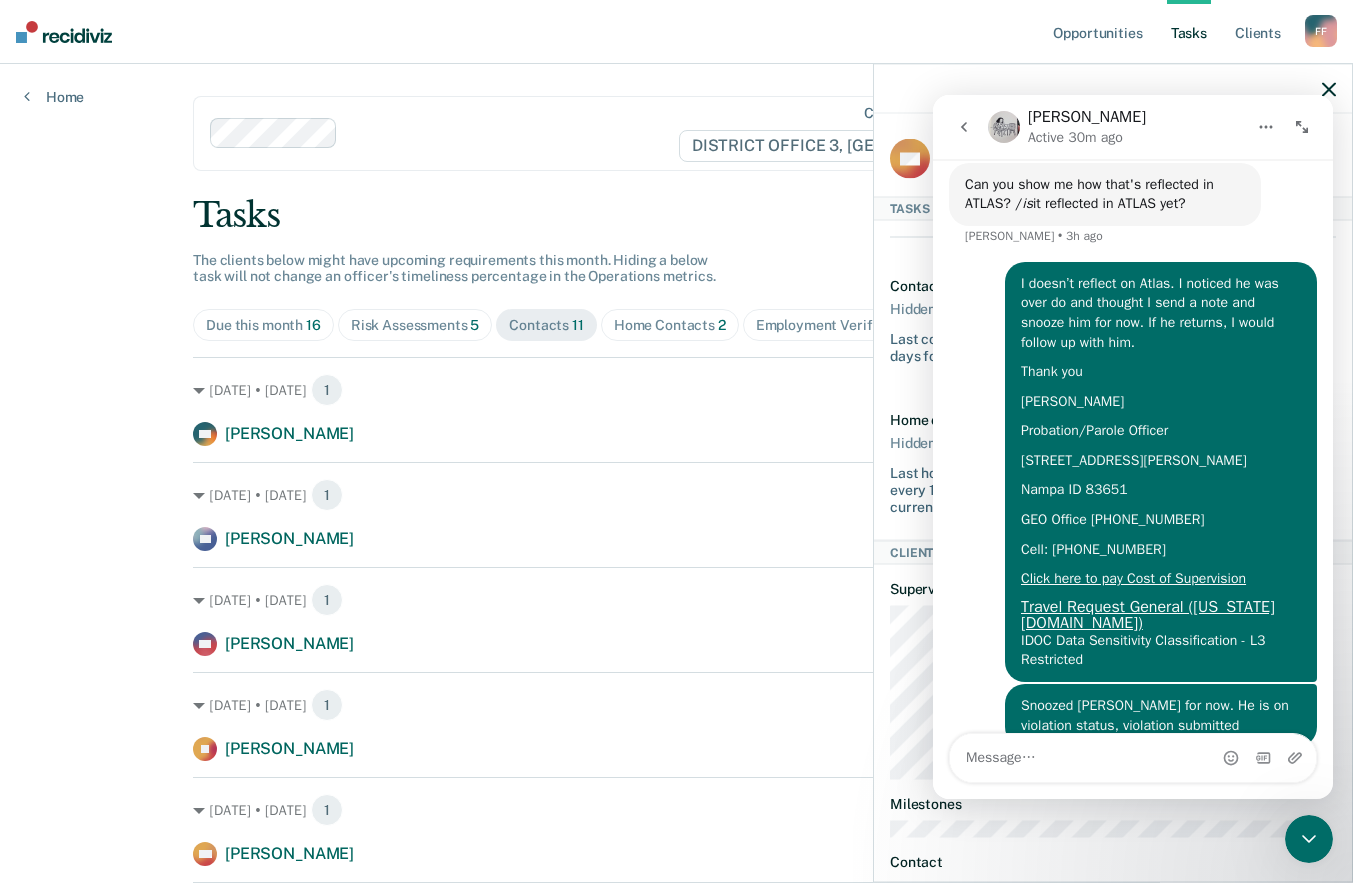 click 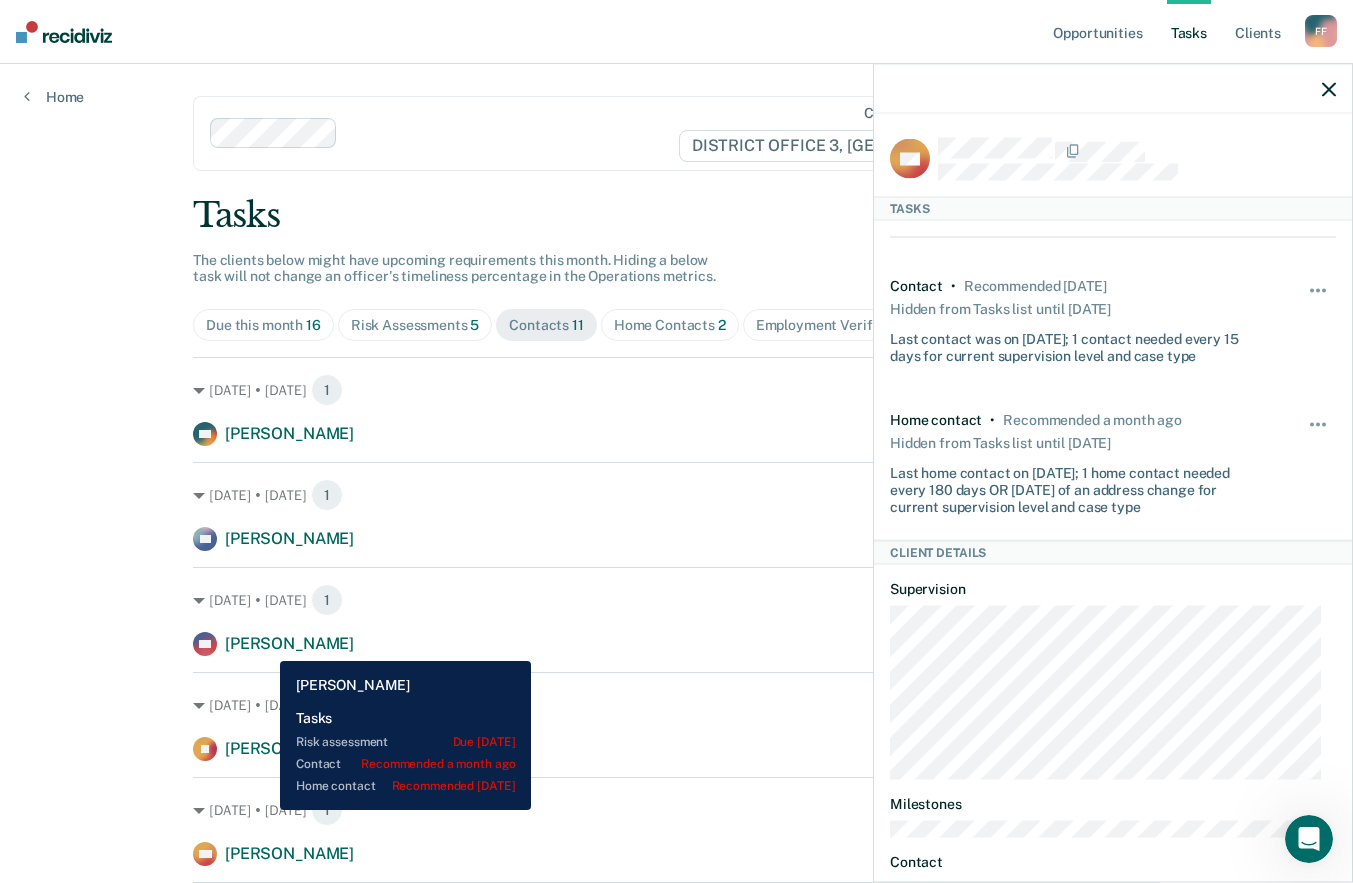 click on "[PERSON_NAME]" at bounding box center [289, 643] 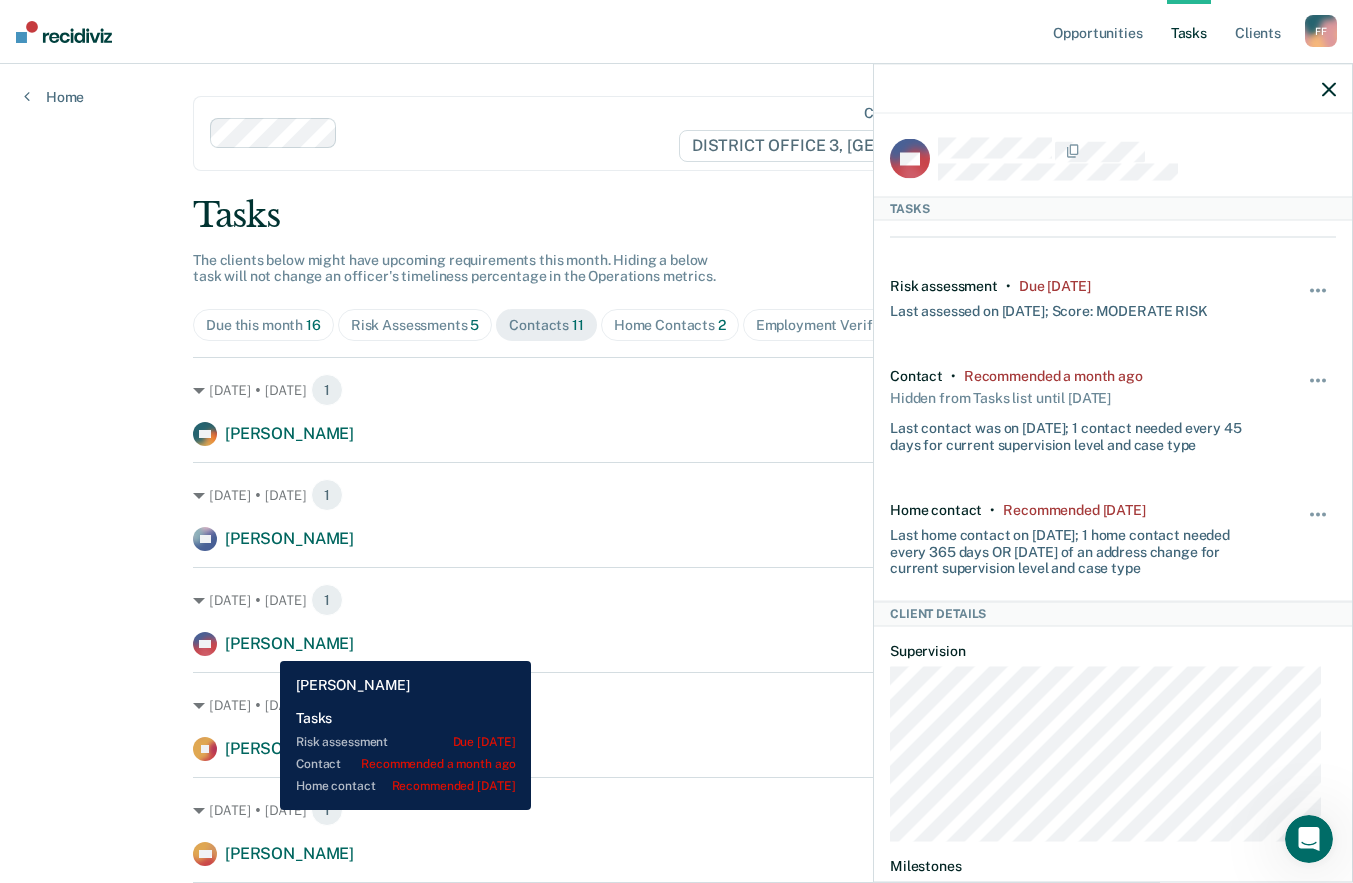 click on "[PERSON_NAME]" at bounding box center [289, 643] 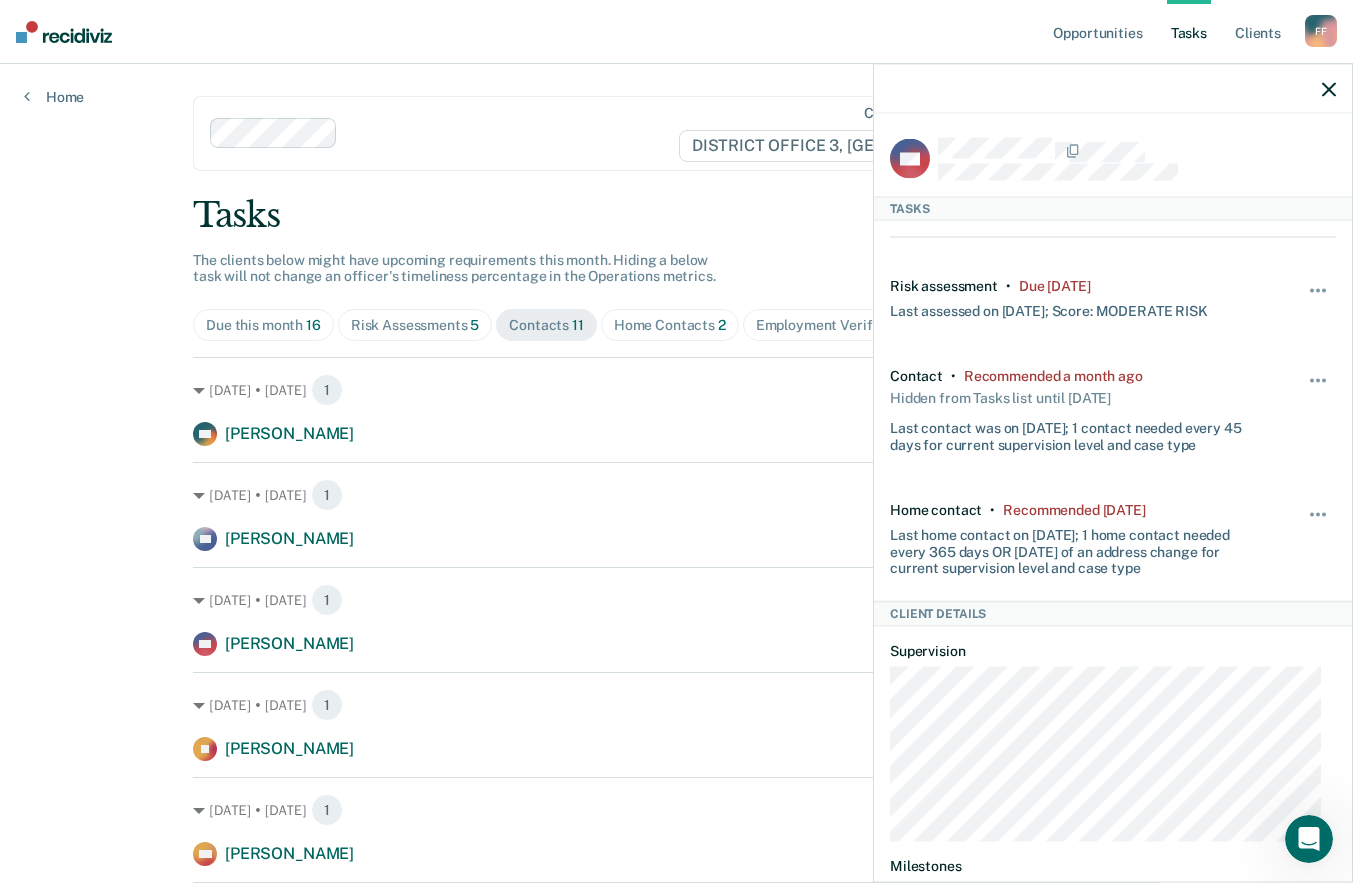 drag, startPoint x: 1325, startPoint y: 89, endPoint x: 1264, endPoint y: 109, distance: 64.195015 